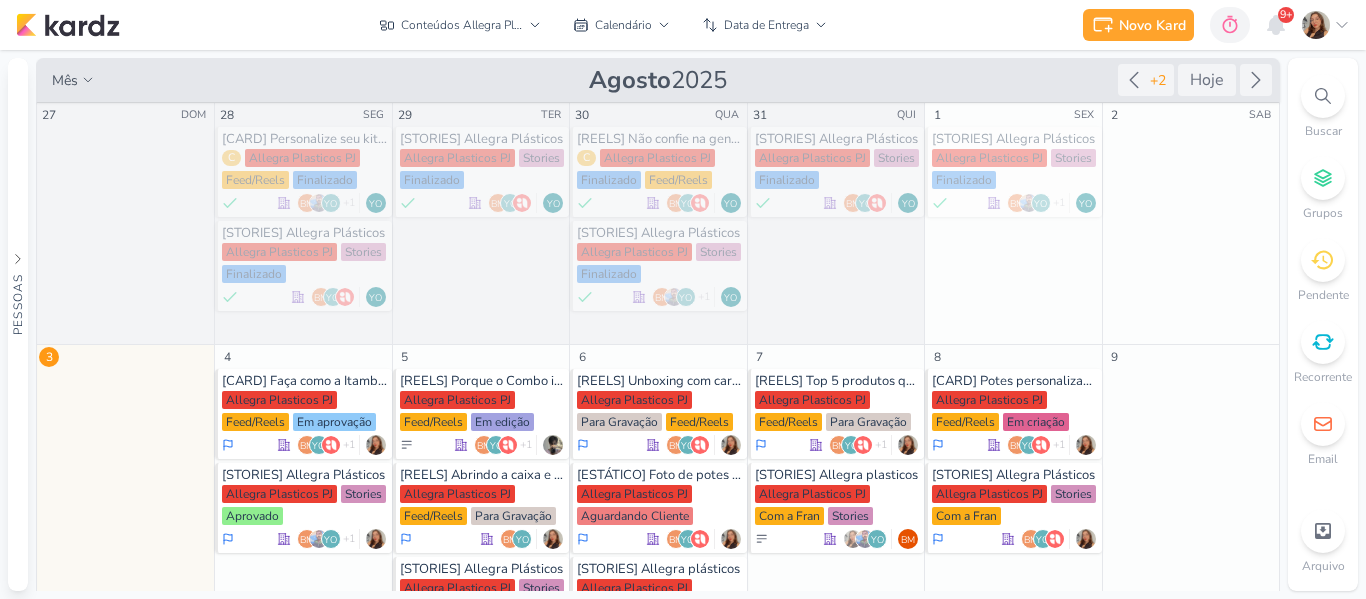 scroll, scrollTop: 0, scrollLeft: 0, axis: both 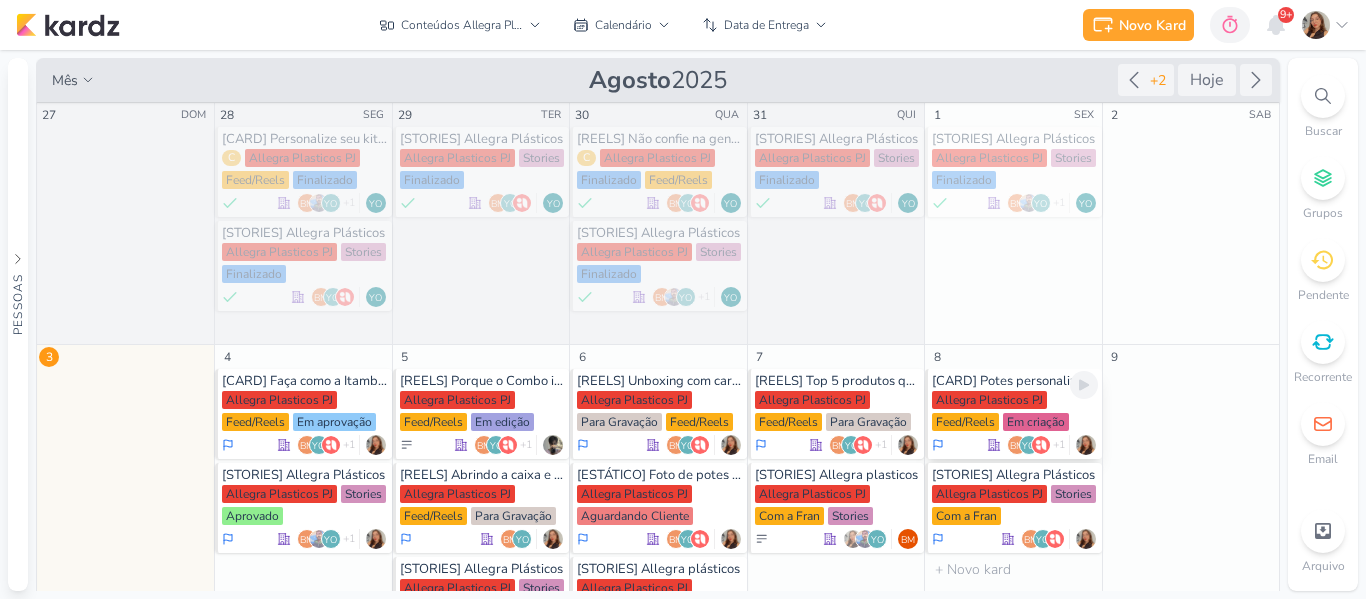 click on "Allegra Plasticos PJ" at bounding box center (989, 400) 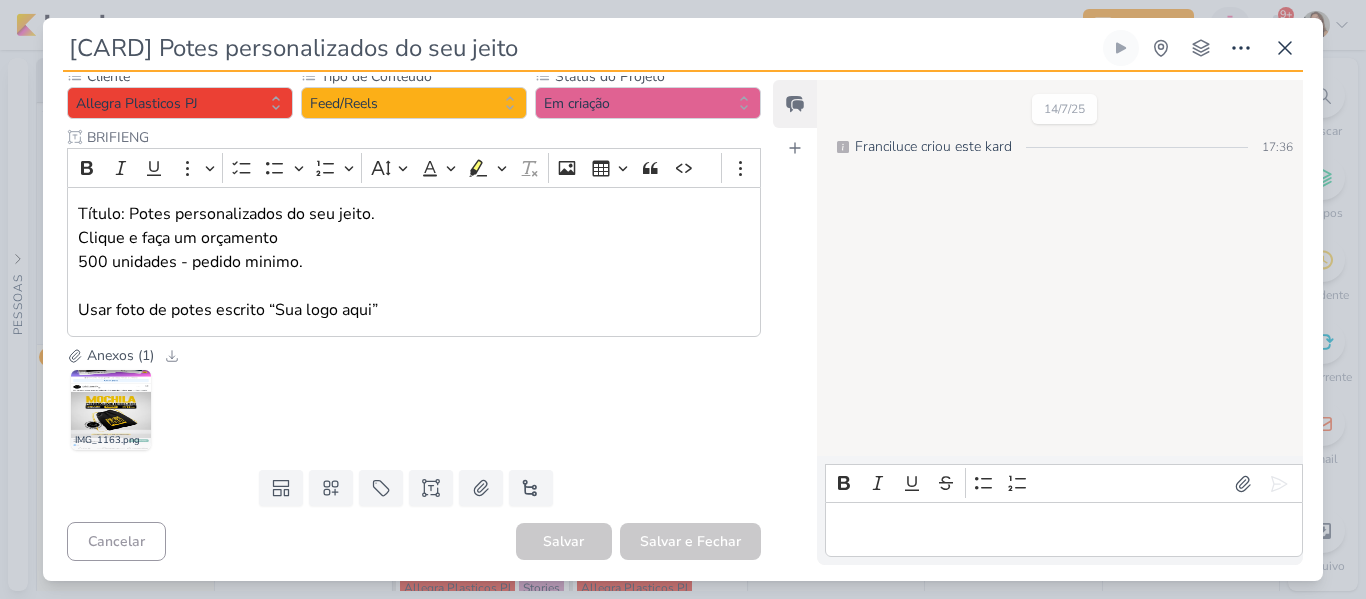 scroll, scrollTop: 0, scrollLeft: 0, axis: both 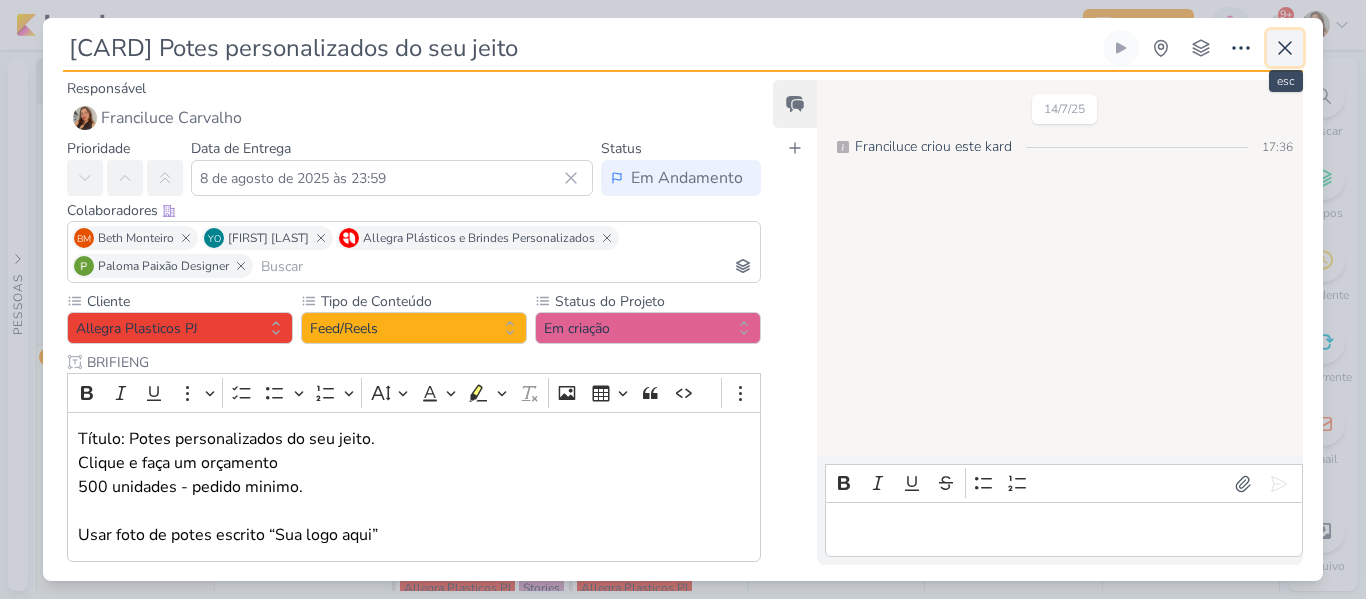 click 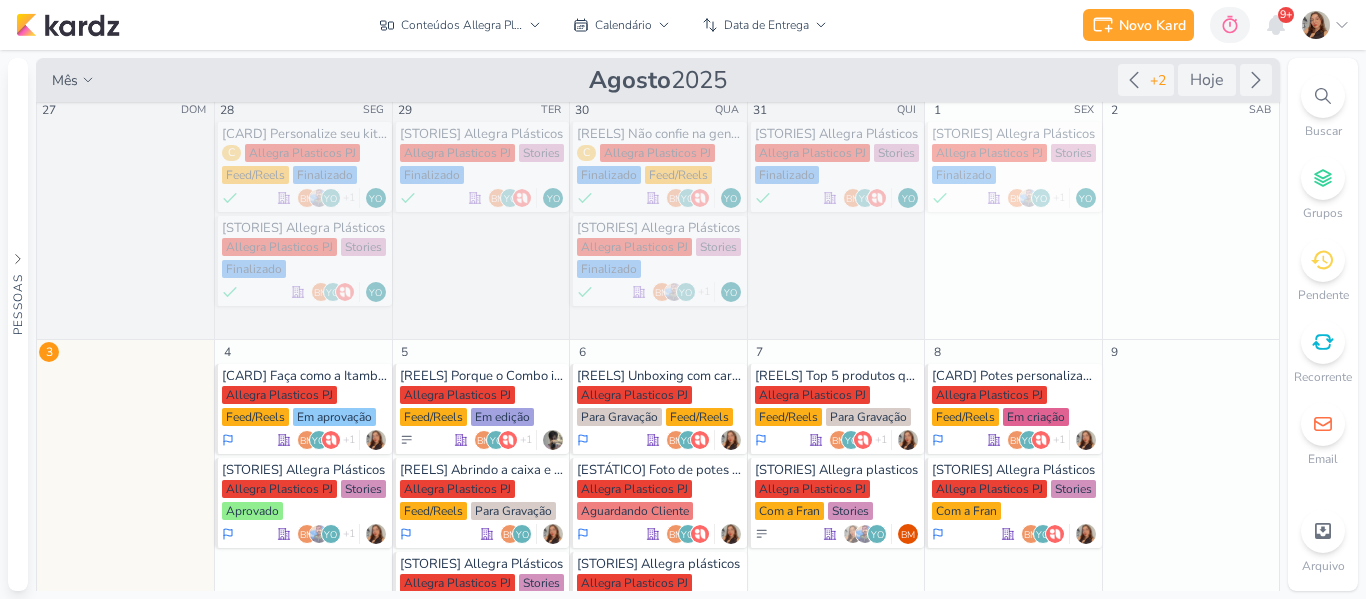 scroll, scrollTop: 0, scrollLeft: 0, axis: both 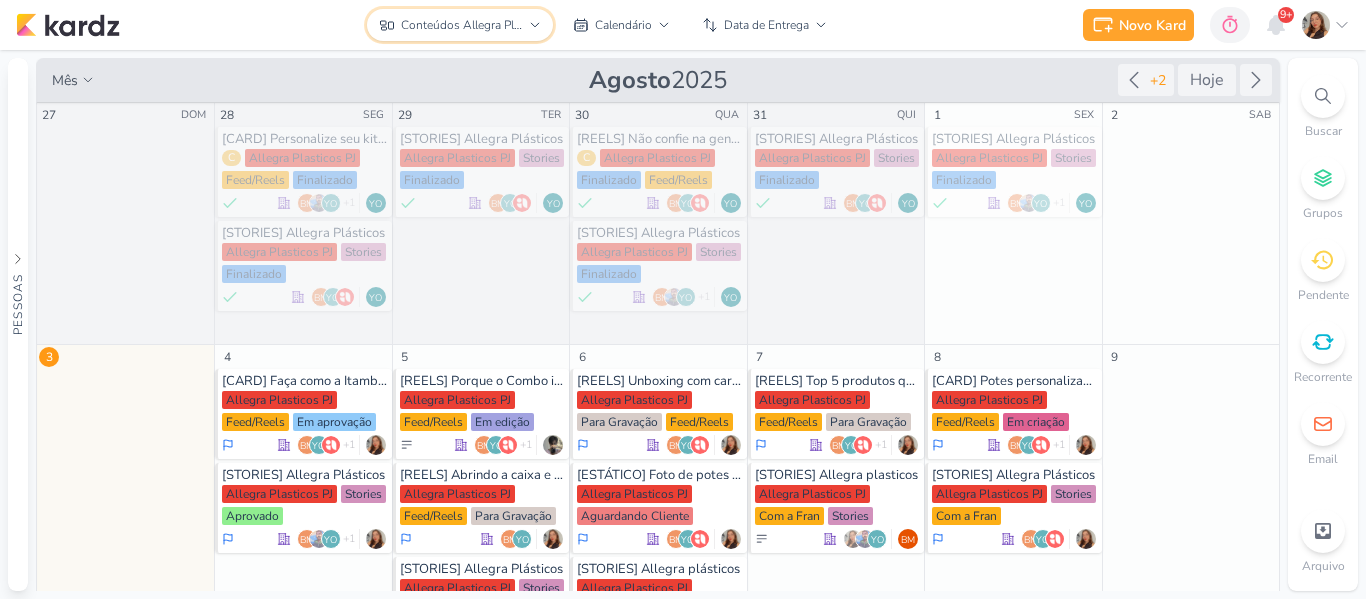 click on "Conteúdos Allegra Plásticos" at bounding box center [459, 25] 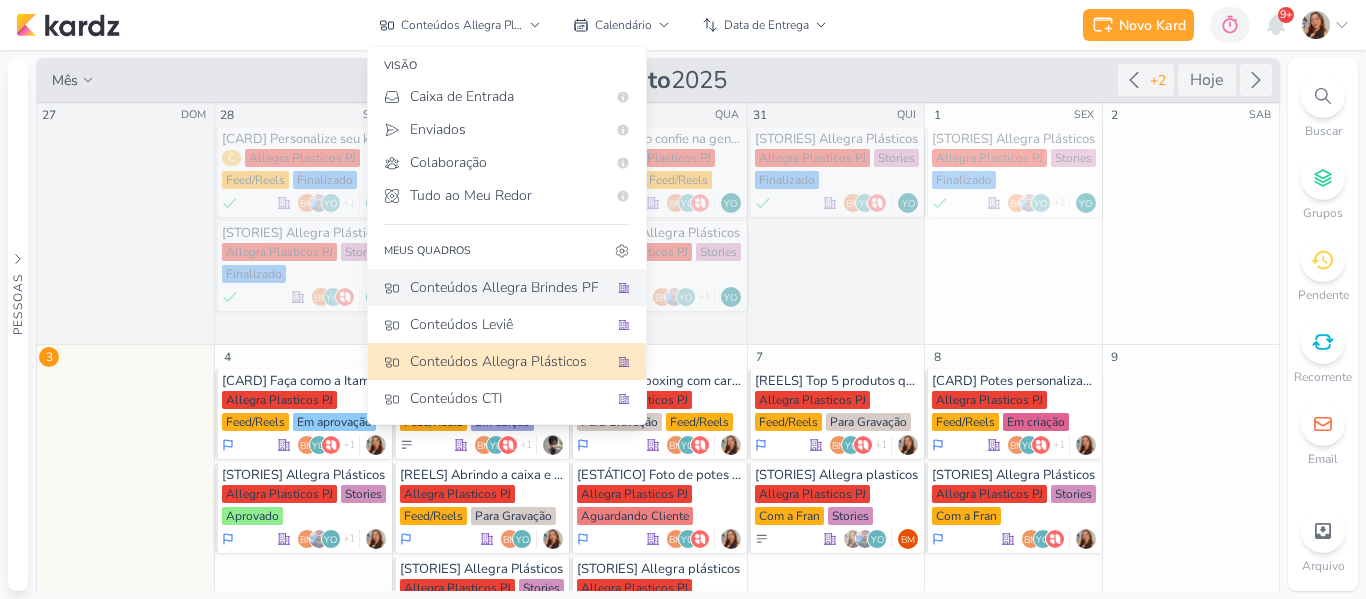click on "Conteúdos Allegra Brindes PF" at bounding box center (509, 287) 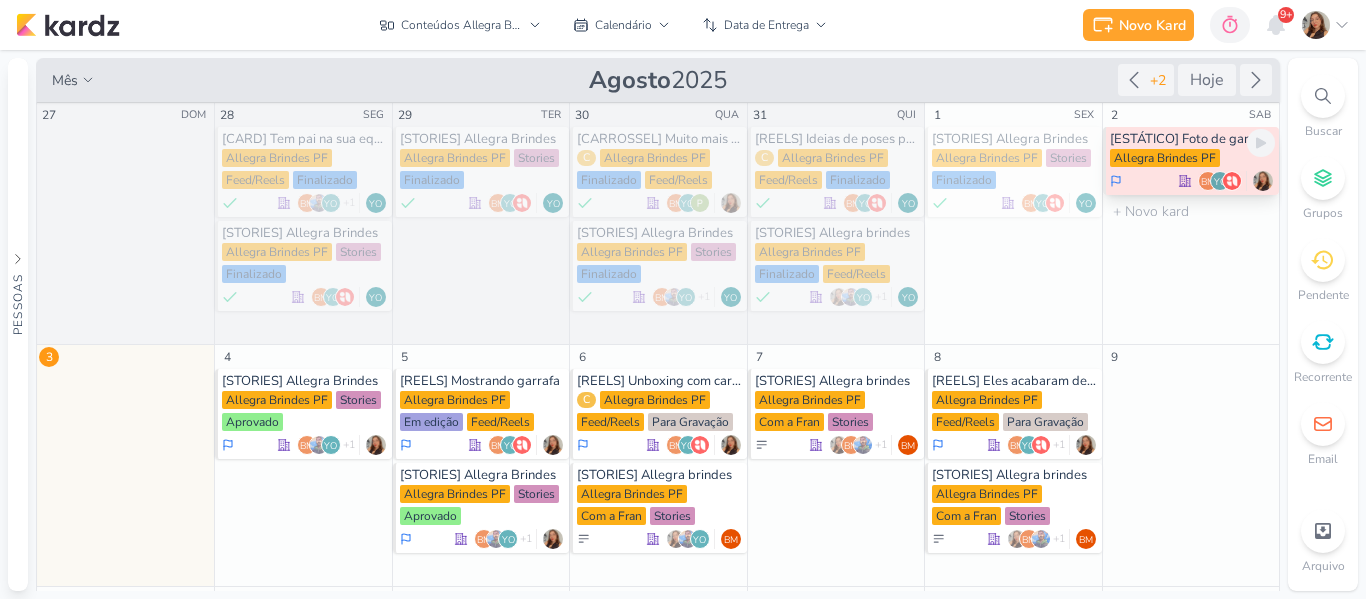 click on "[ESTÁTICO] Foto de garrafas do dia dos pais" at bounding box center [1192, 139] 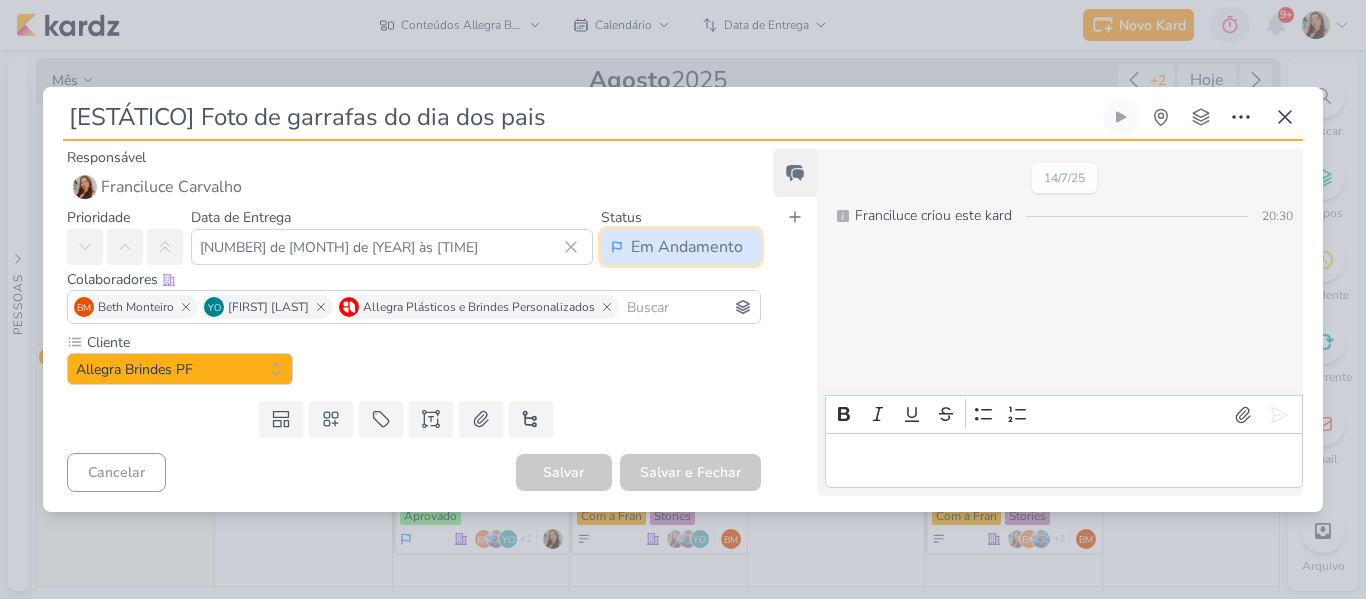 click on "Em Andamento" at bounding box center (687, 247) 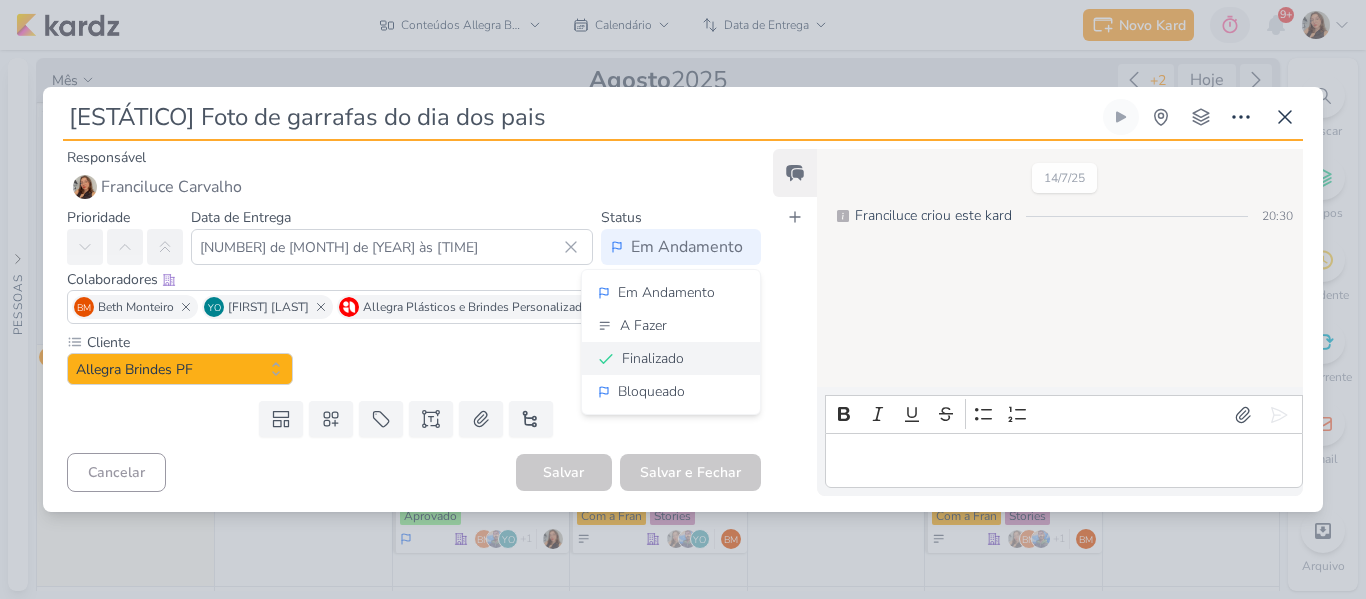 click on "Finalizado" at bounding box center [653, 358] 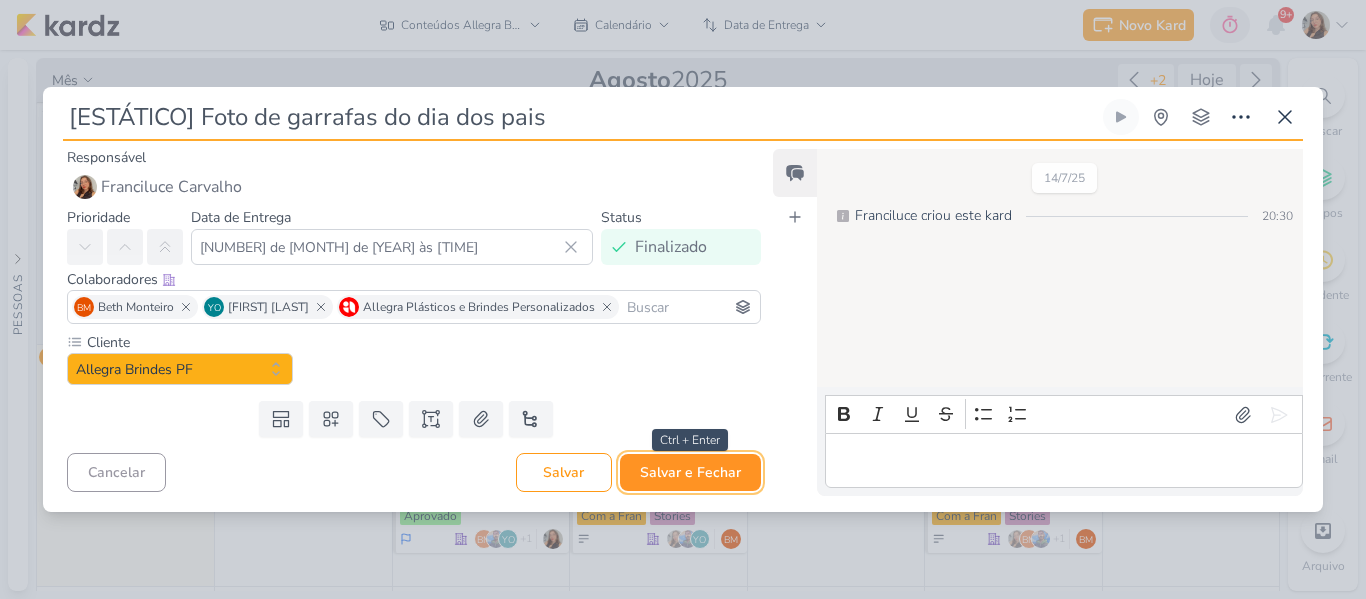 click on "Salvar e Fechar" at bounding box center [690, 472] 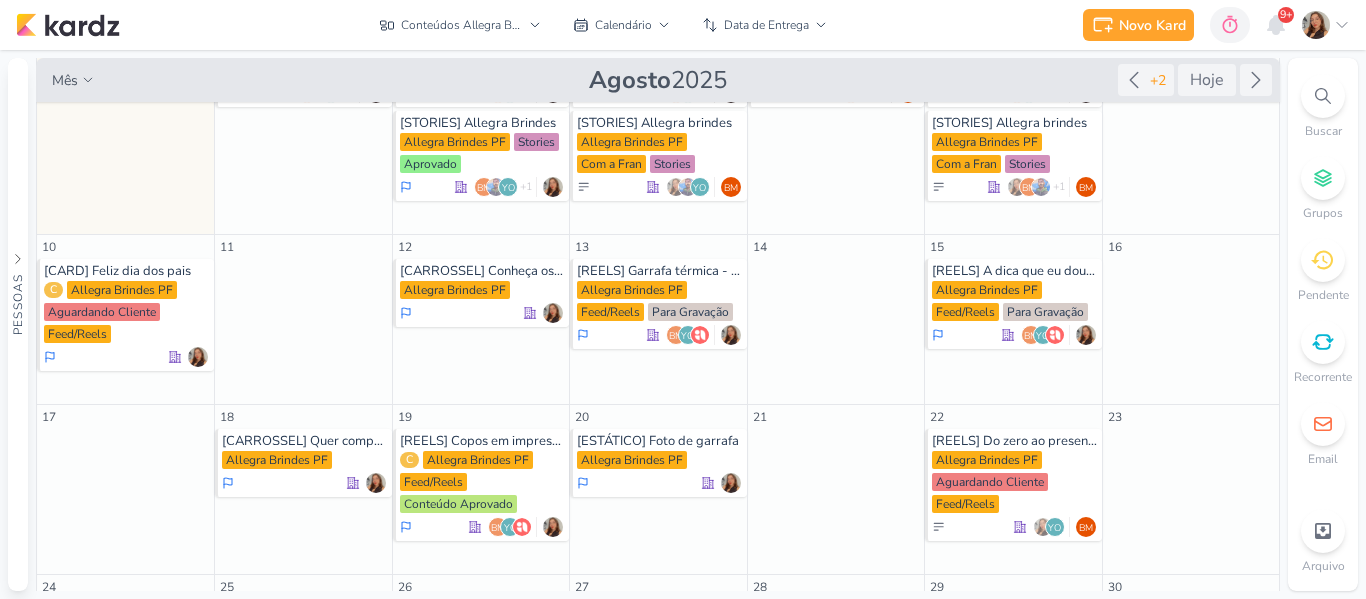 scroll, scrollTop: 354, scrollLeft: 0, axis: vertical 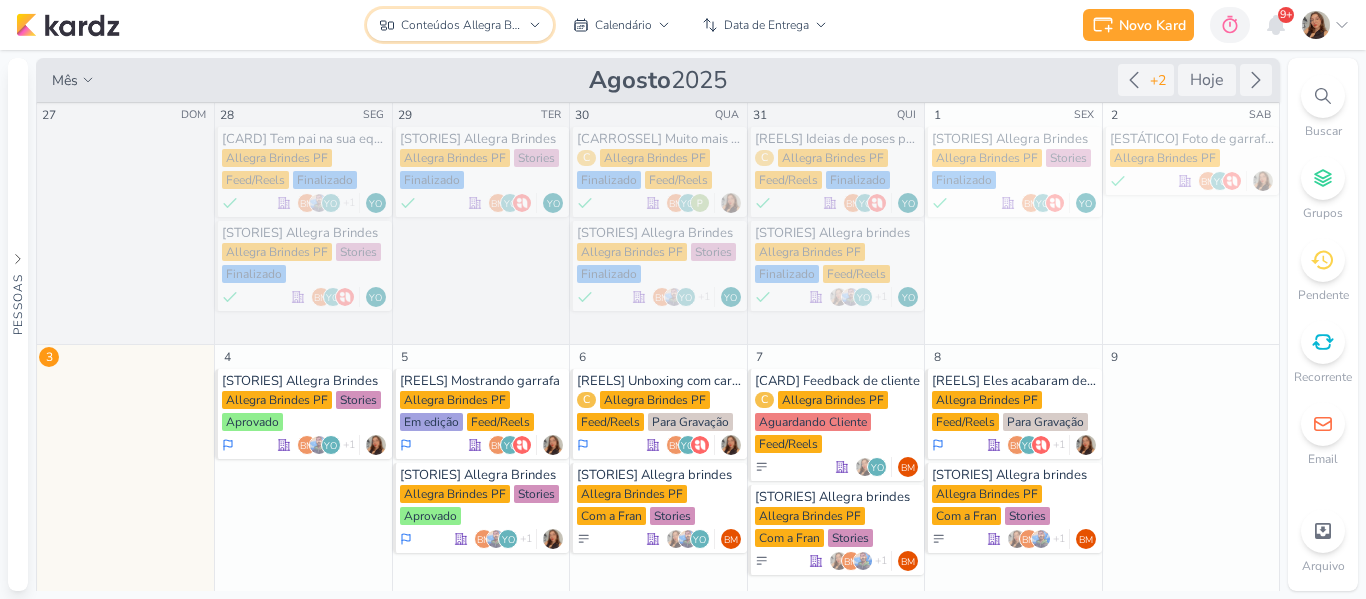 click on "Conteúdos Allegra Brindes PF" at bounding box center [459, 25] 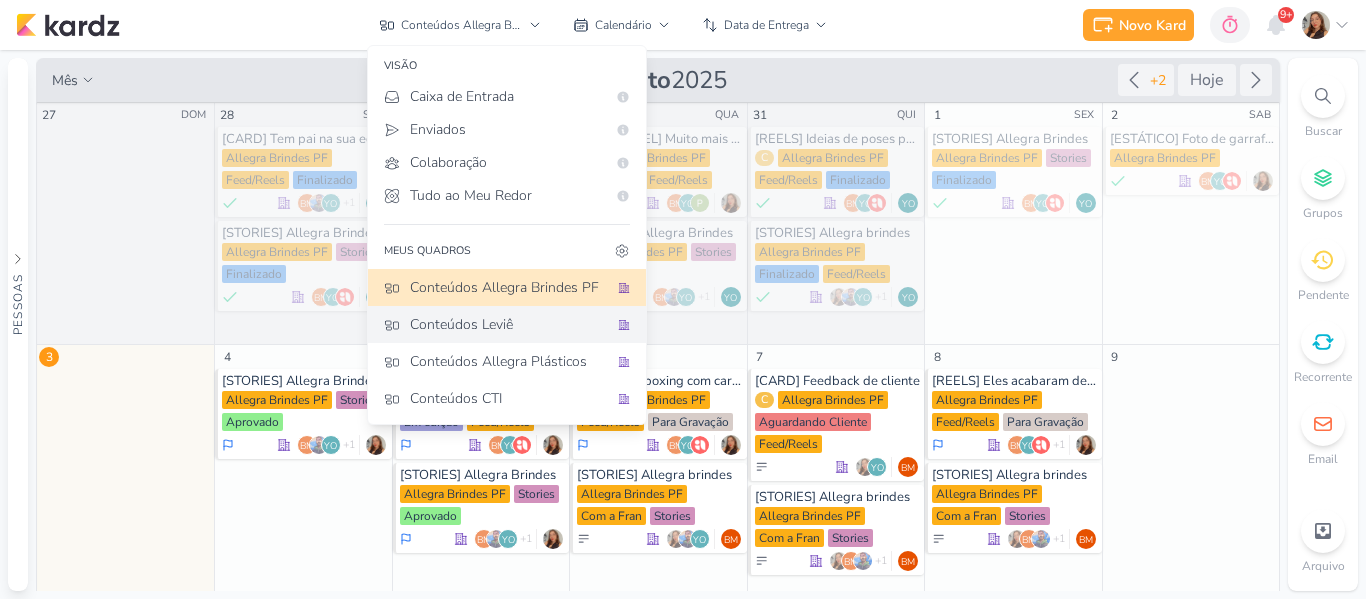 click on "Conteúdos Leviê" at bounding box center (507, 324) 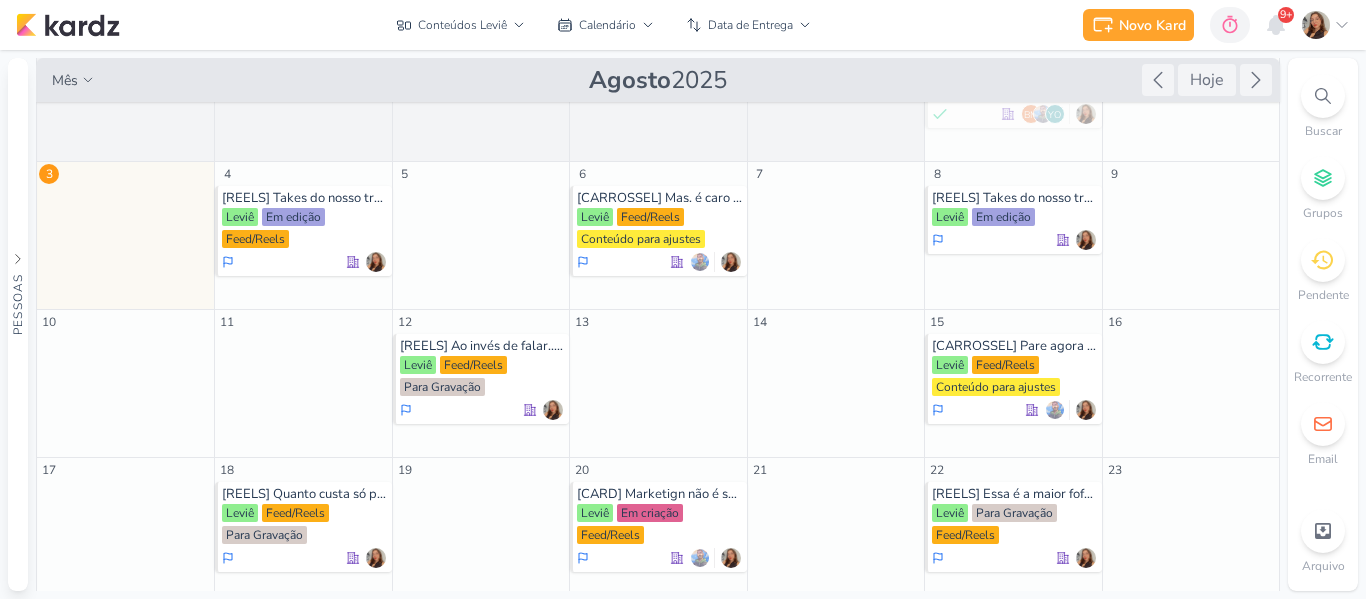 scroll, scrollTop: 60, scrollLeft: 0, axis: vertical 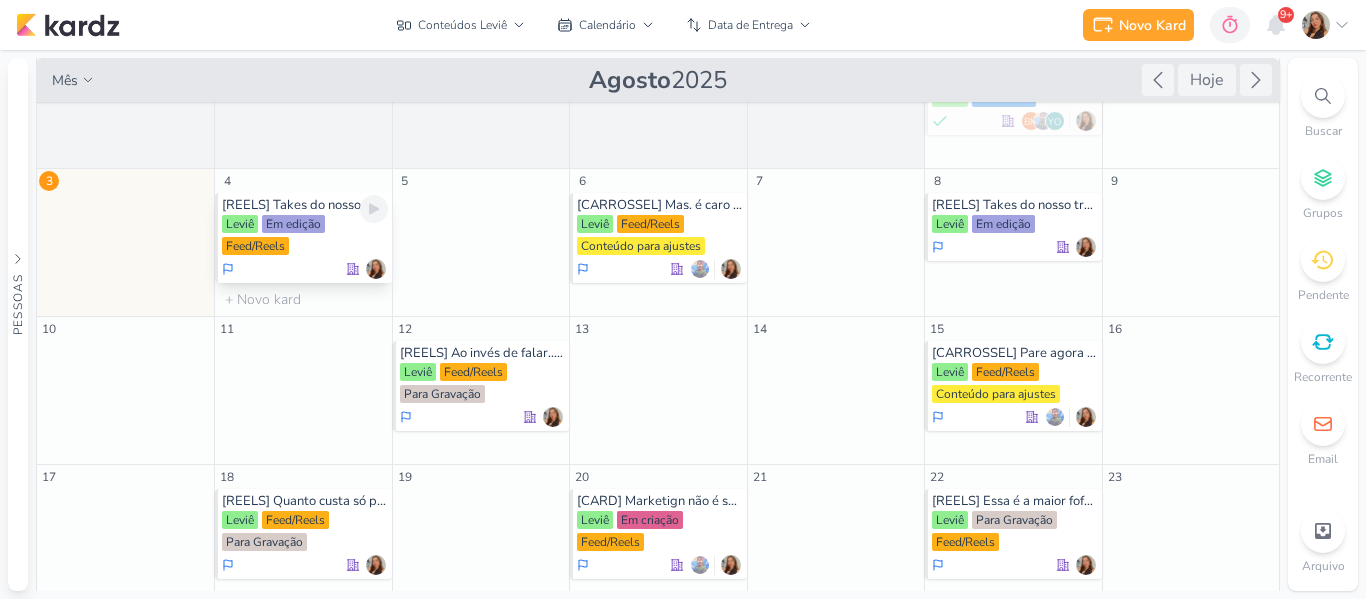 click on "Em edição" at bounding box center [293, 224] 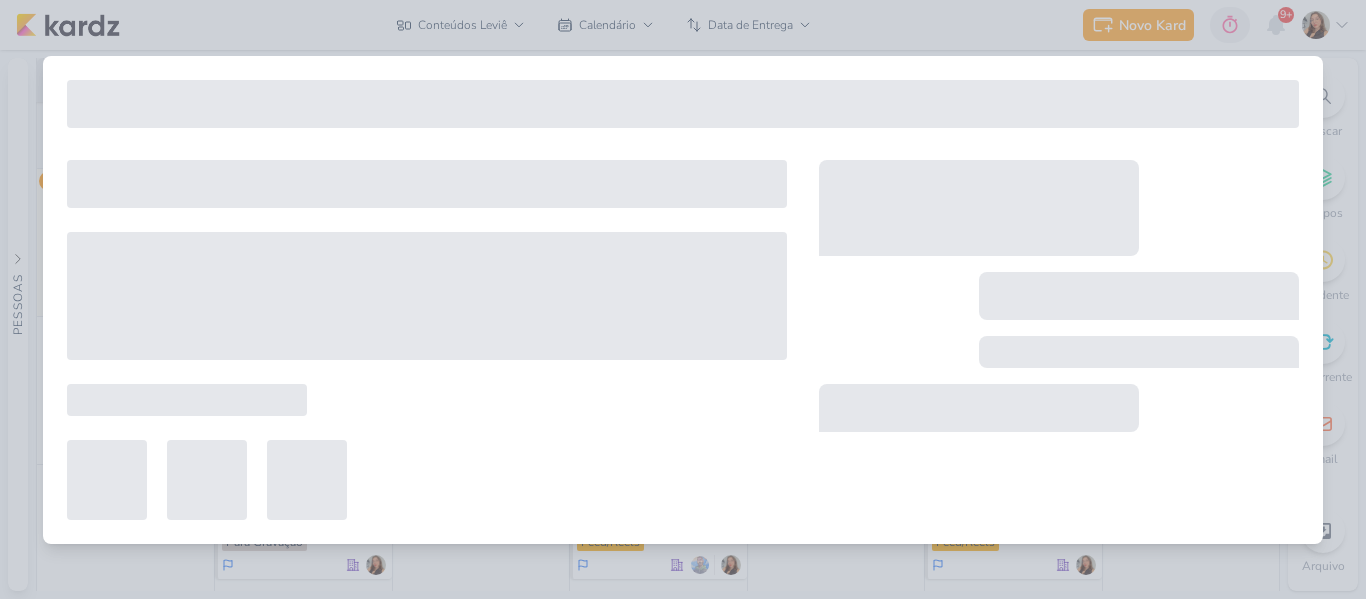 type on "[REELS] Takes do nosso trabalho no evento da Foca nas Finanças." 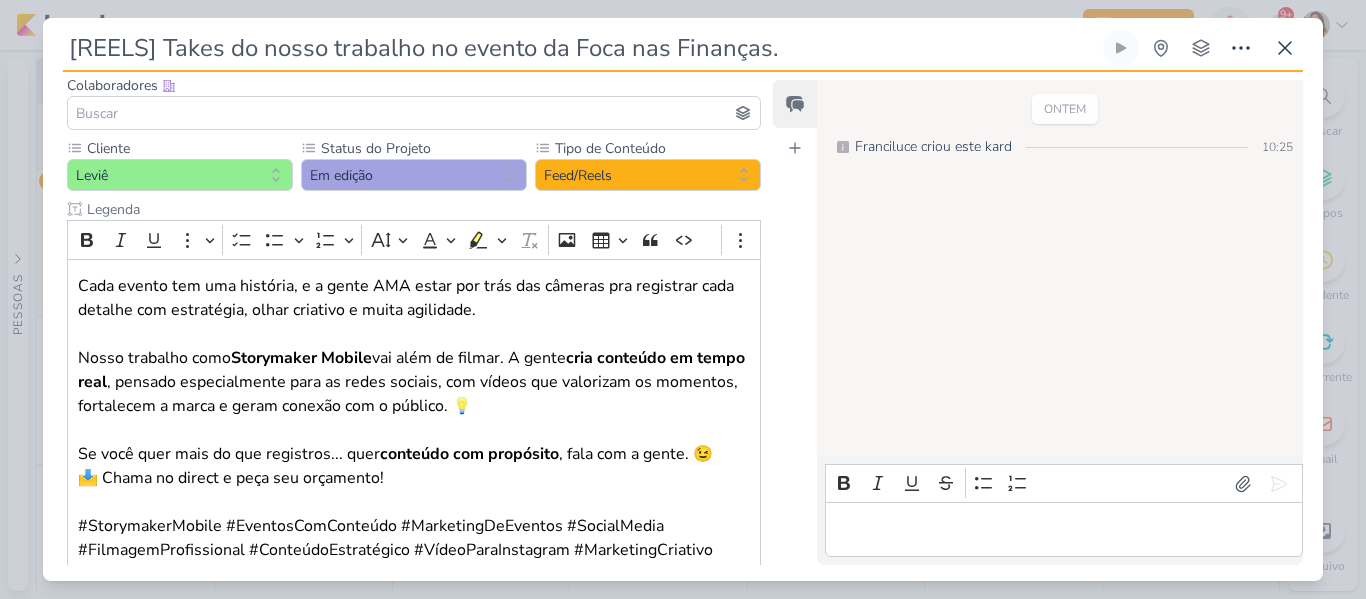 scroll, scrollTop: 51, scrollLeft: 0, axis: vertical 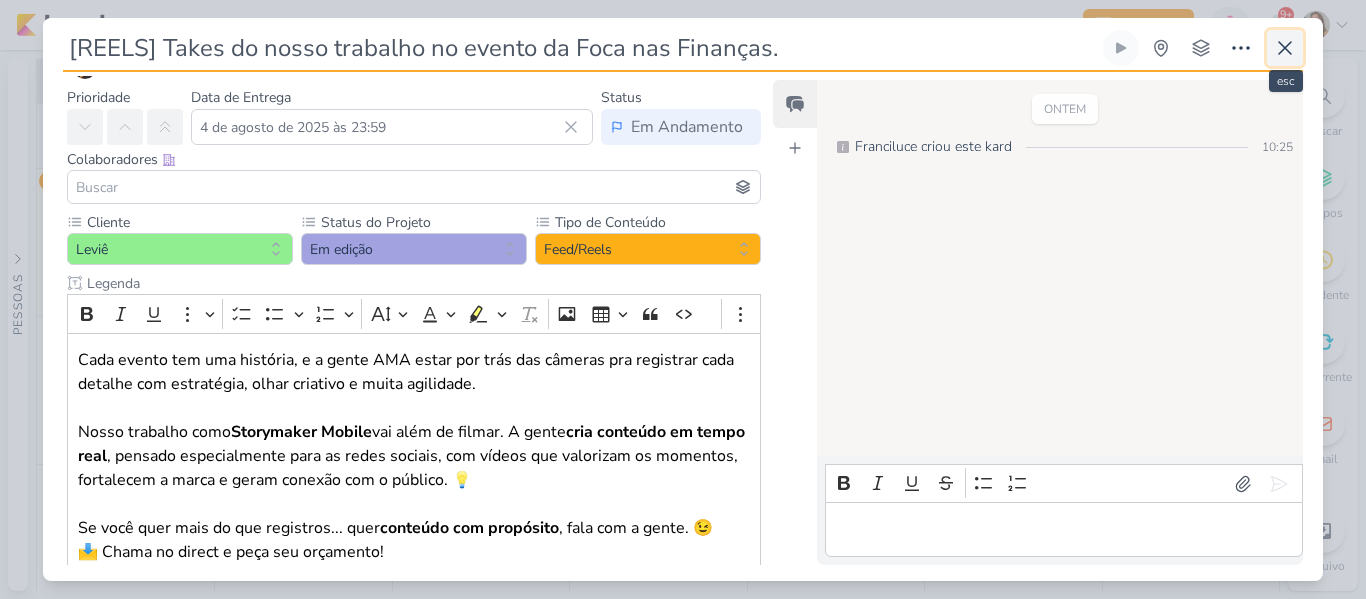 click 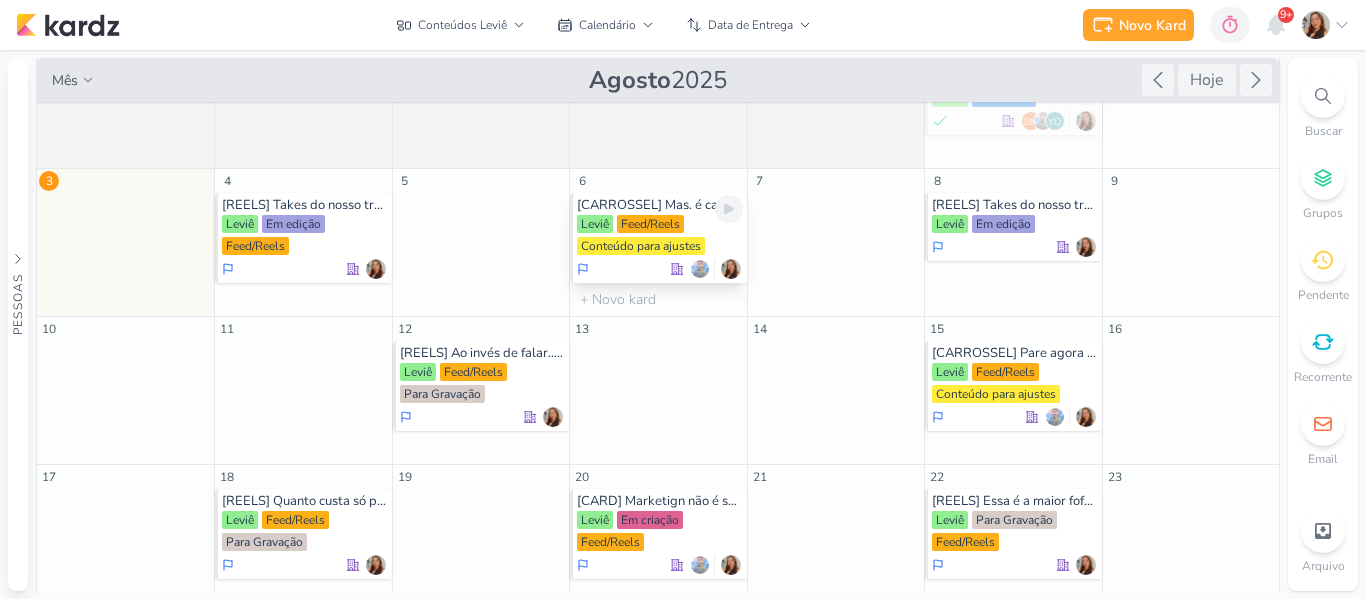 click on "[CARROSSEL] Mas. é caro contratar uma agência de marketing." at bounding box center [659, 205] 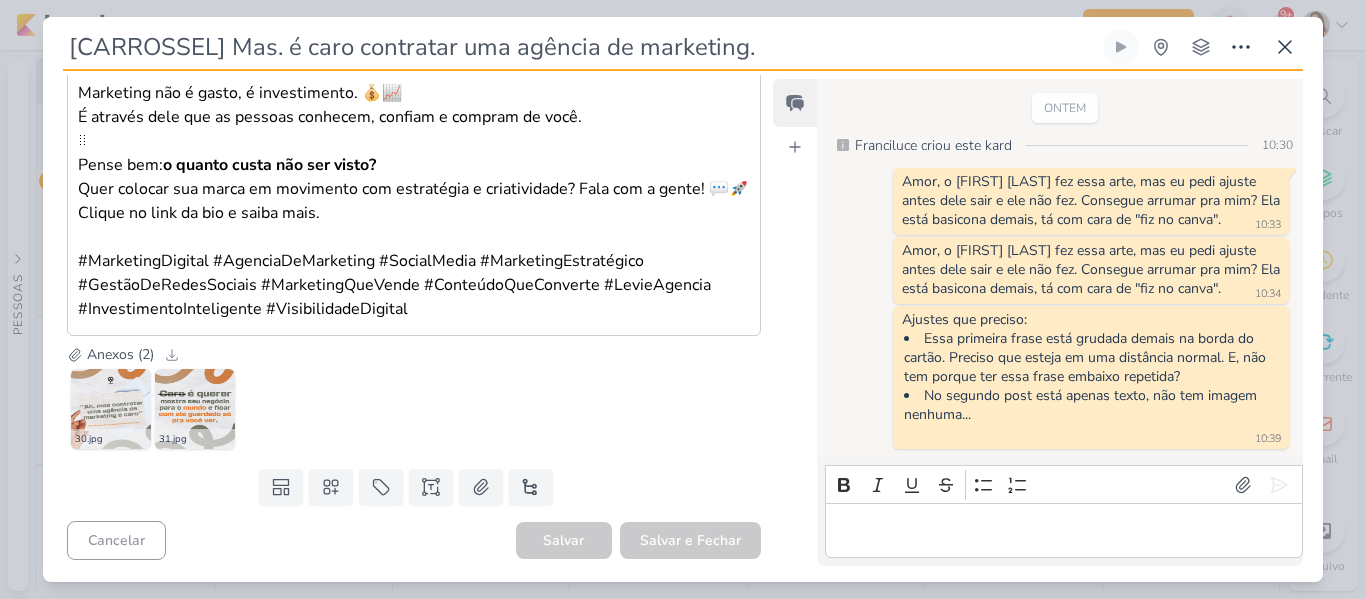 scroll, scrollTop: 0, scrollLeft: 0, axis: both 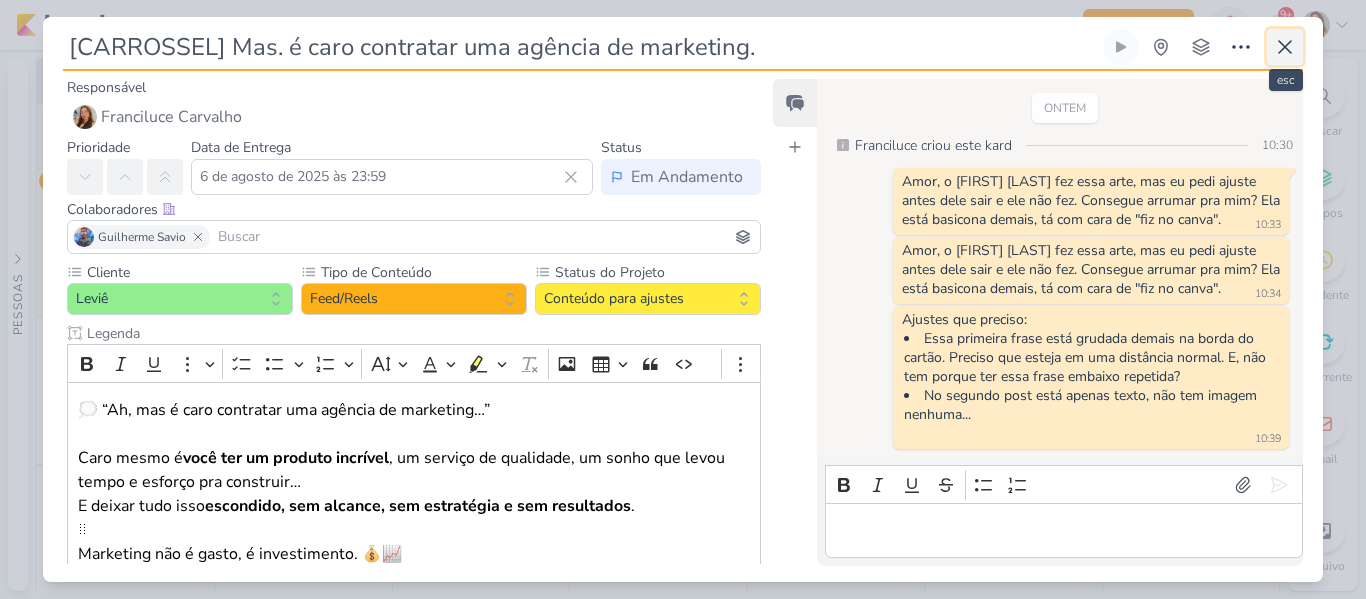 click 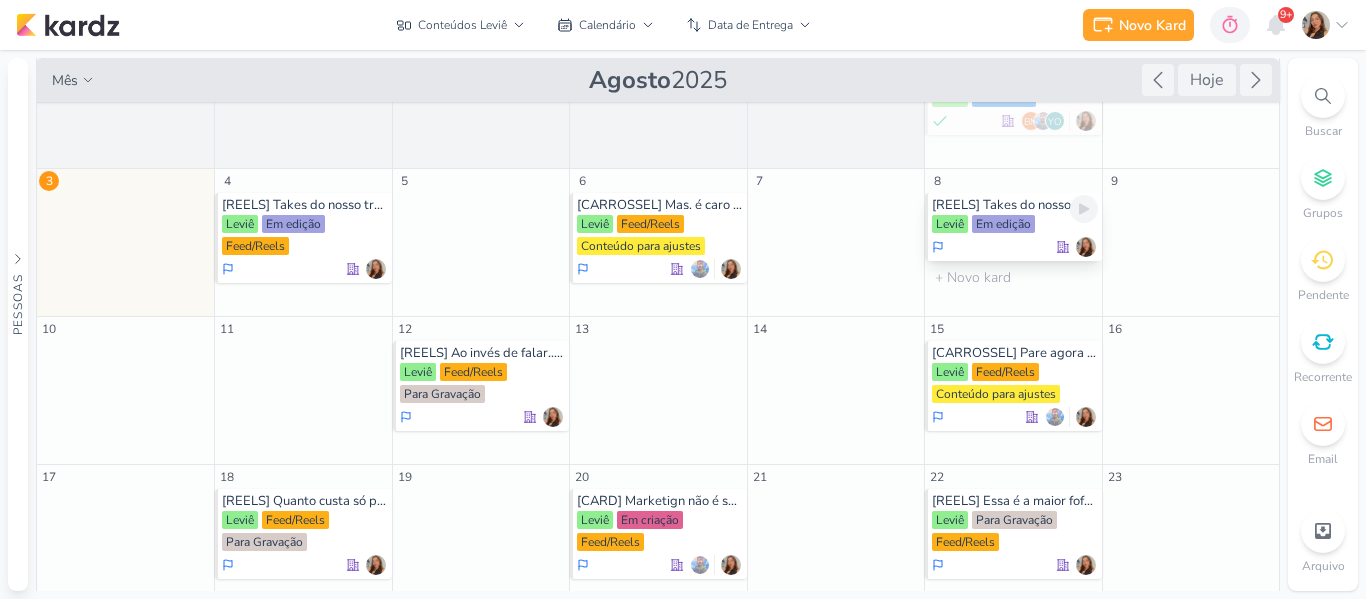 click on "[REELS] Takes do nosso trabalho no evento do BNI" at bounding box center [1014, 205] 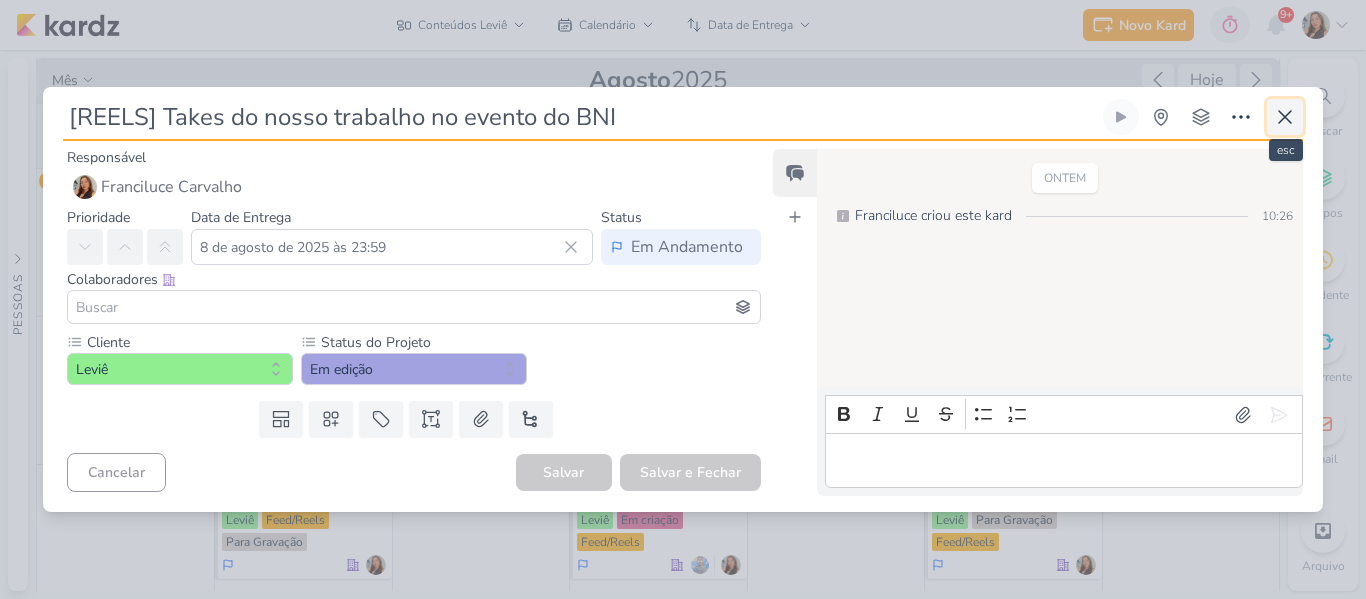 click 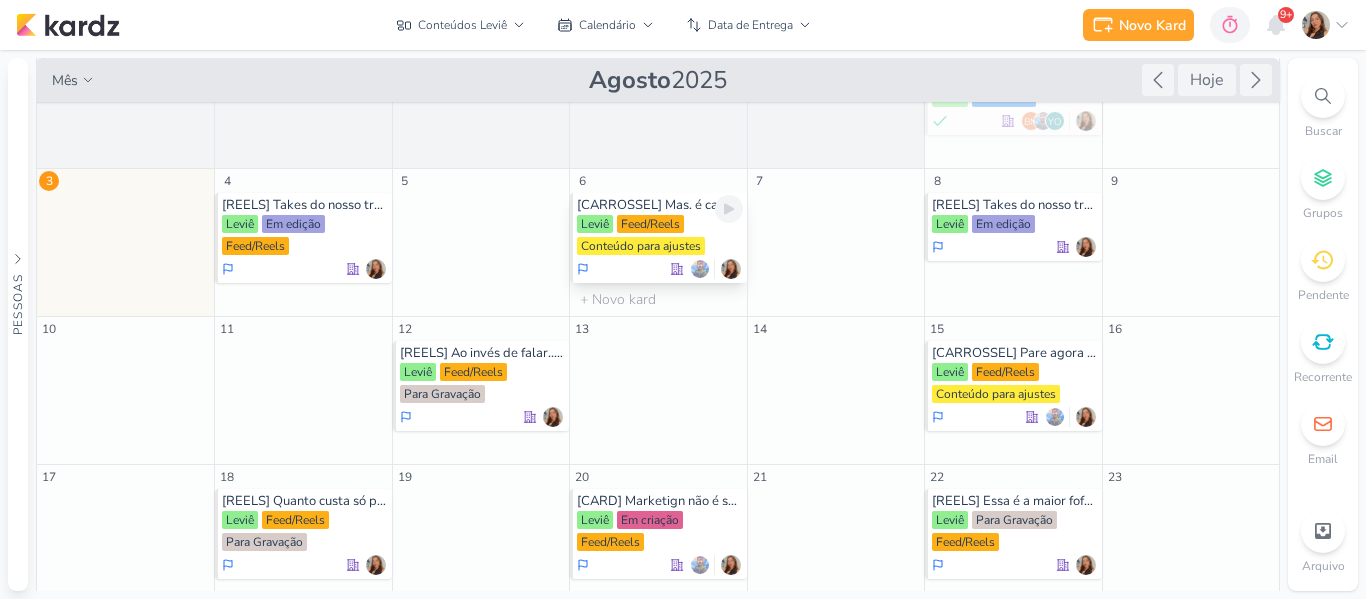 click on "Leviê
Feed/Reels
Conteúdo para ajustes" at bounding box center (659, 236) 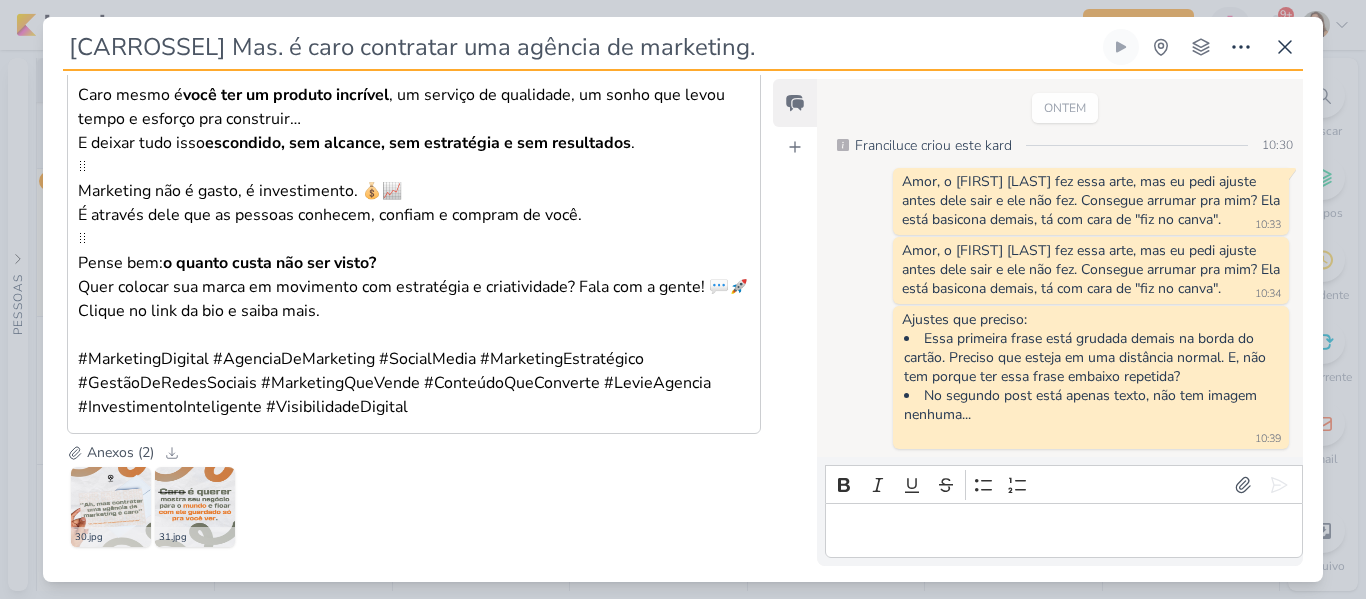 scroll, scrollTop: 378, scrollLeft: 0, axis: vertical 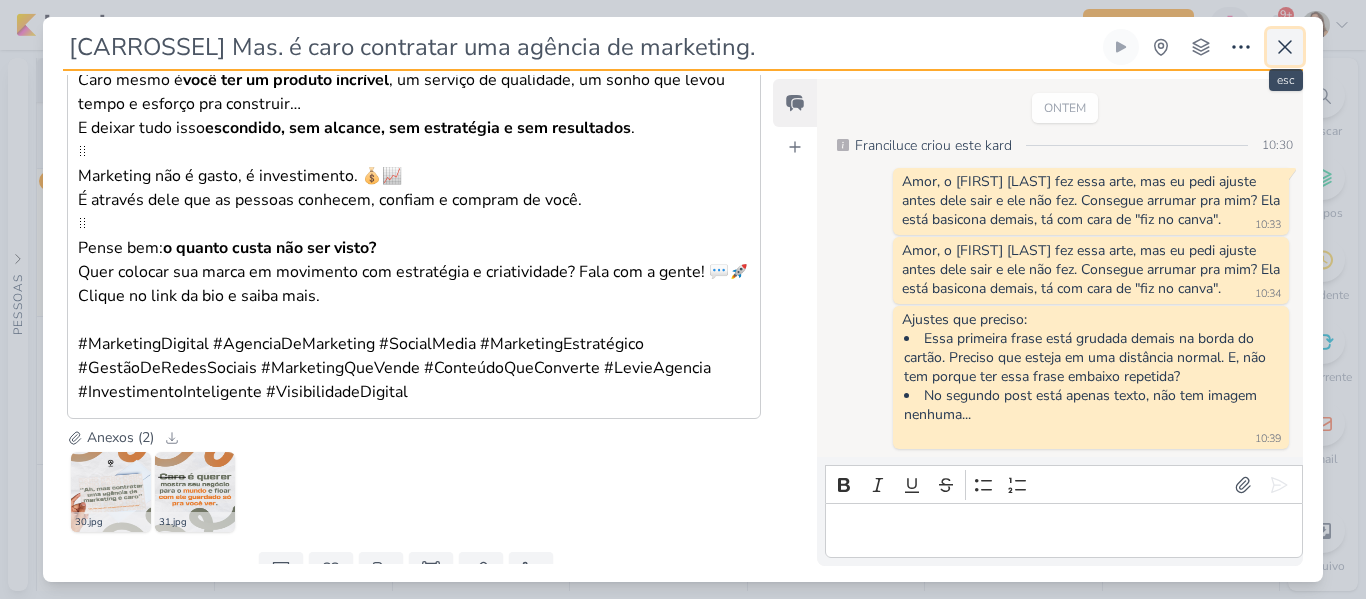 click 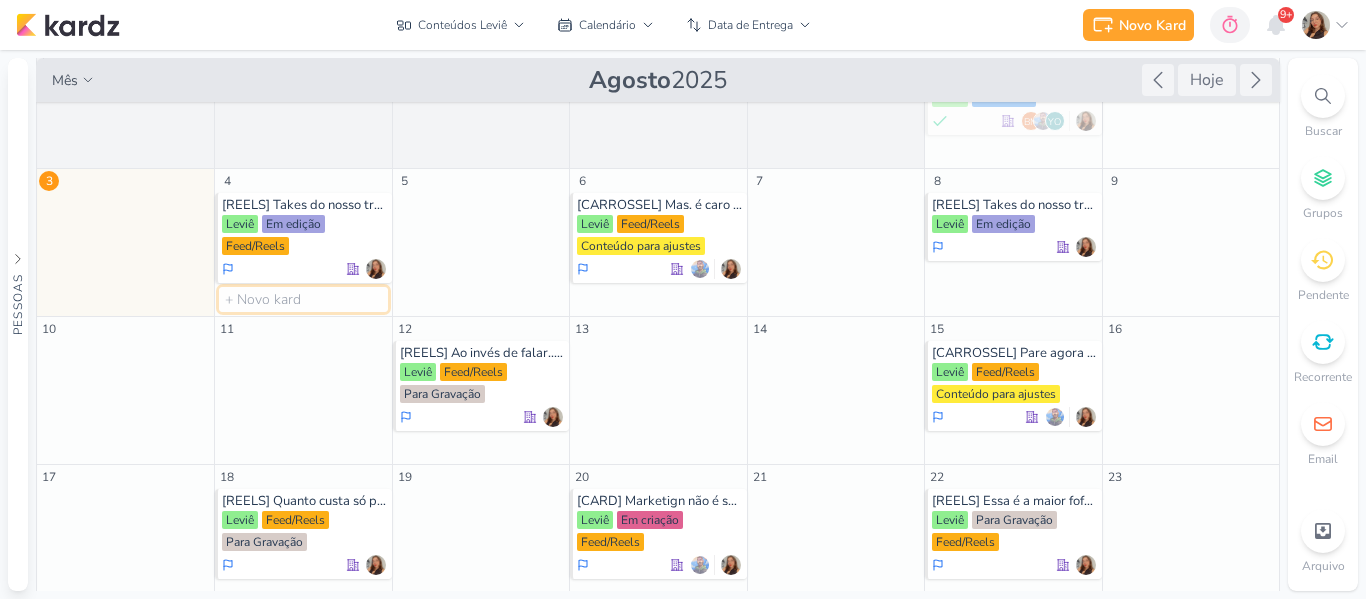 click at bounding box center (303, 299) 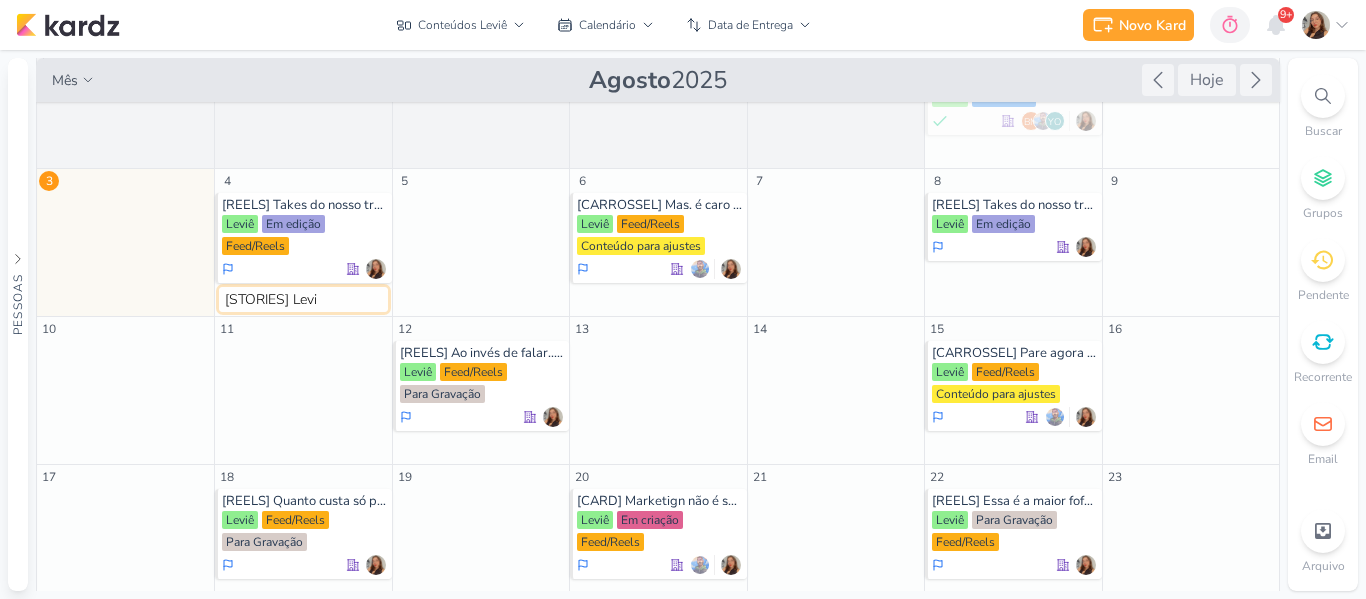 type on "[STORIES] [FIRST]" 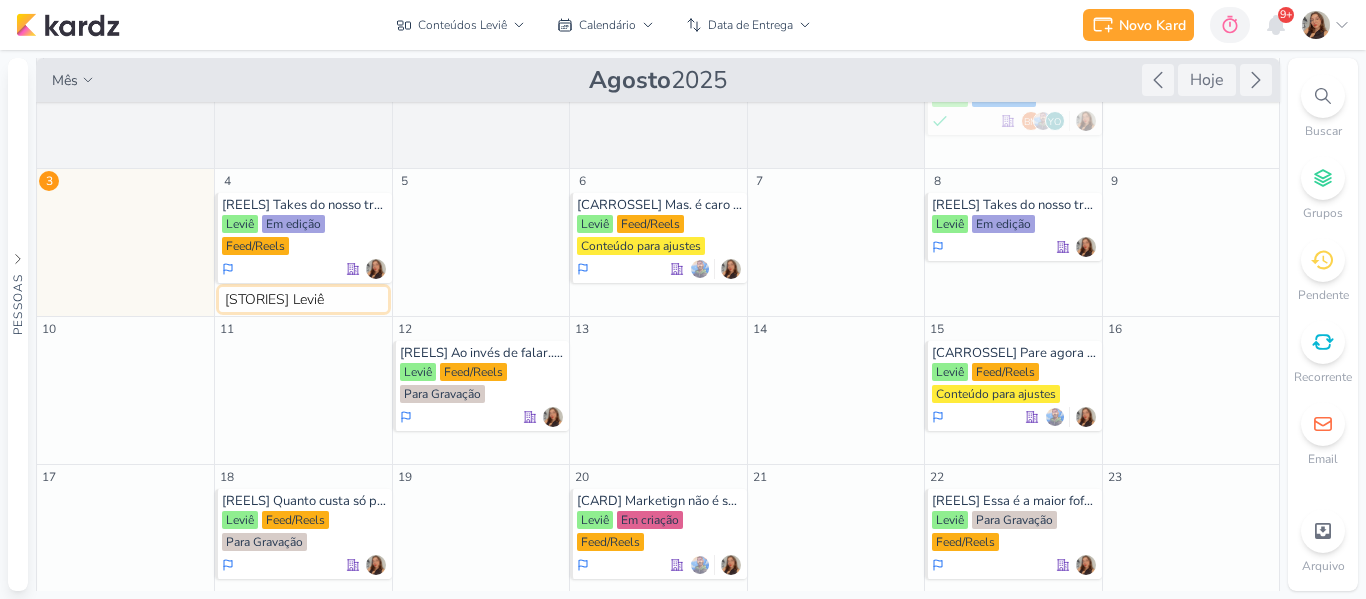 type 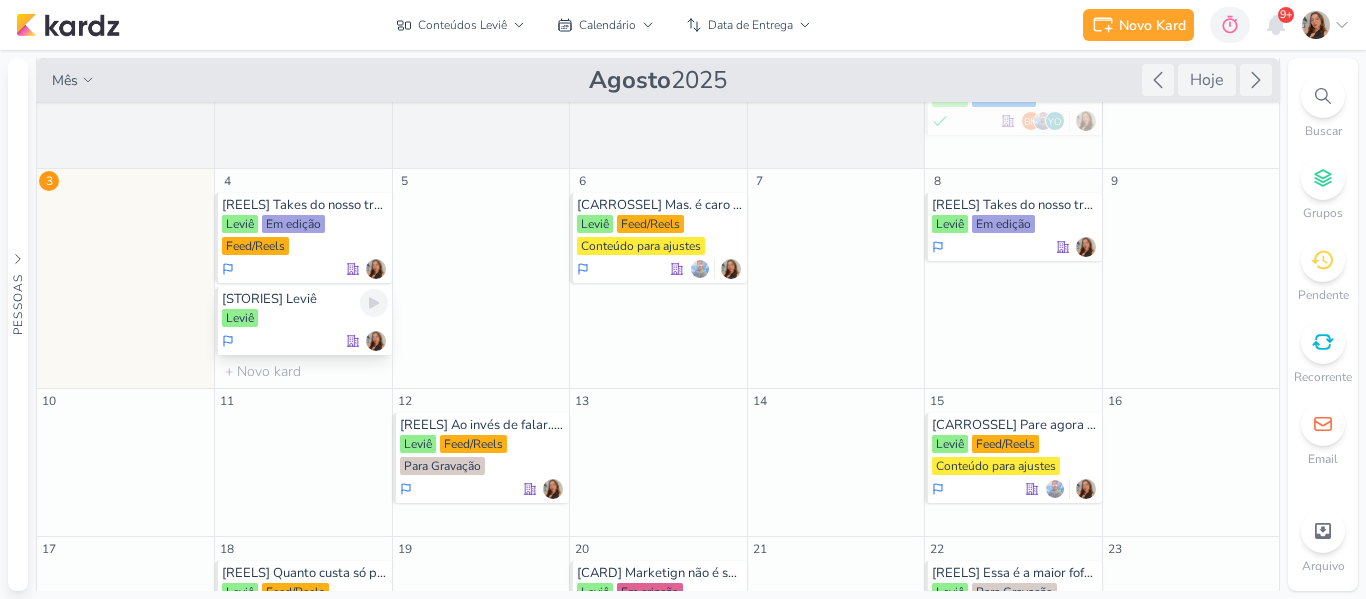 click on "[STORIES] [FIRST]" at bounding box center [304, 299] 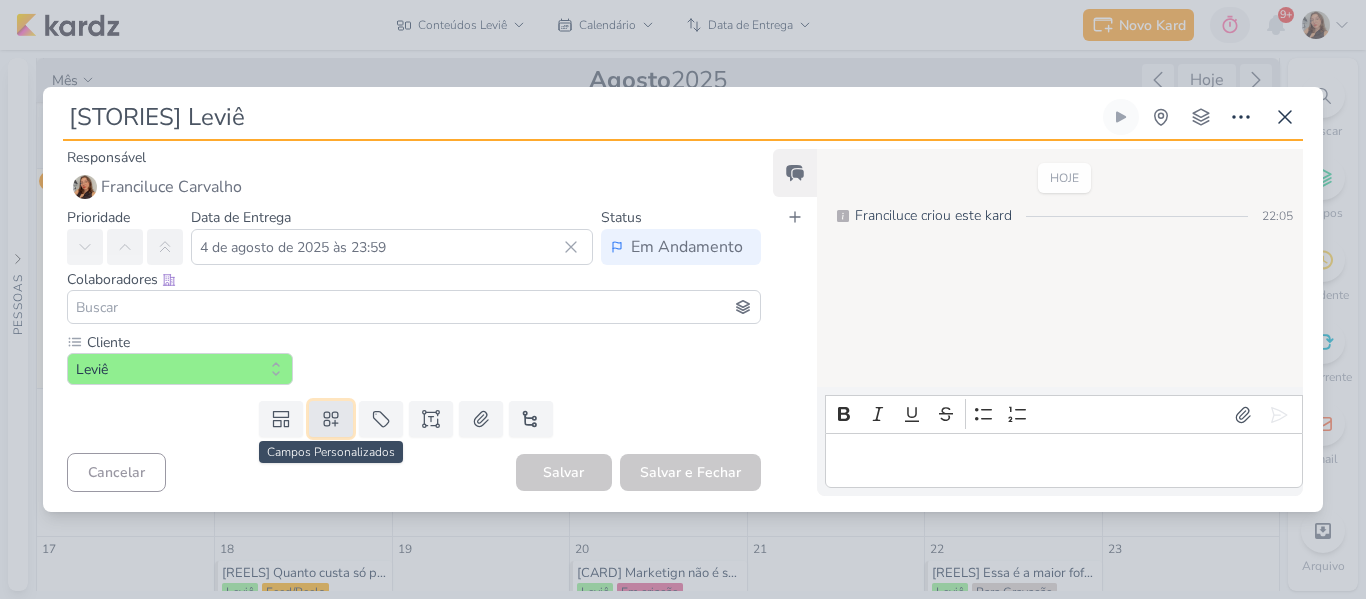 click at bounding box center (331, 419) 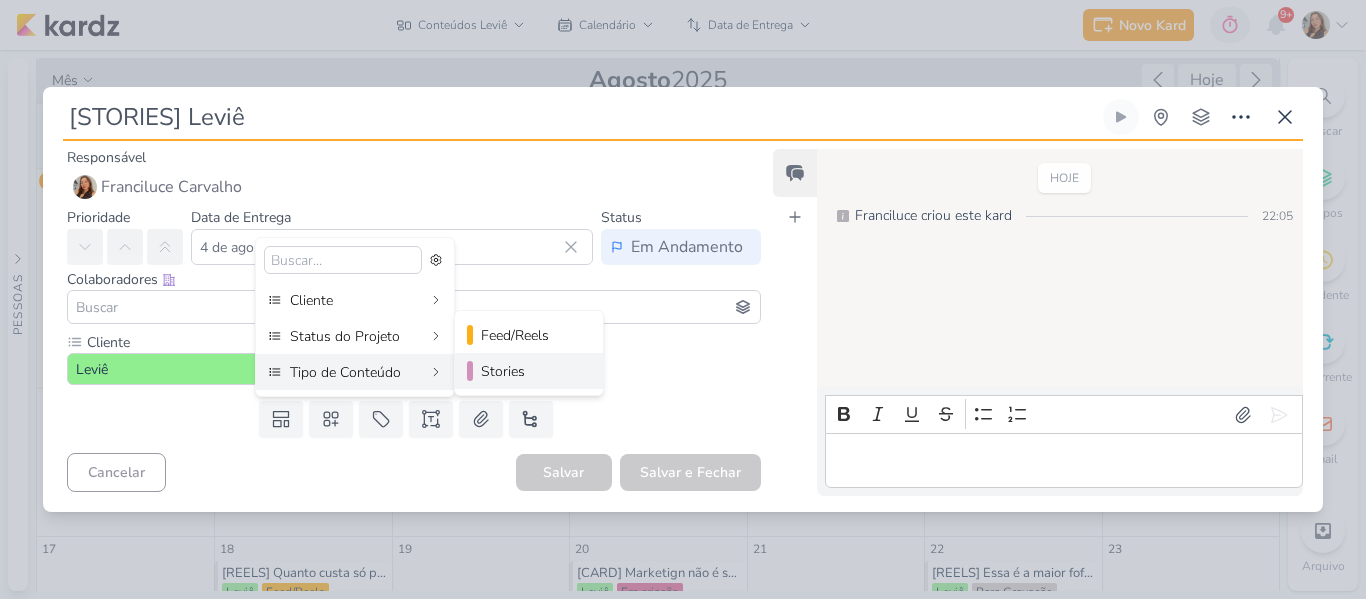 click on "Stories" at bounding box center [530, 371] 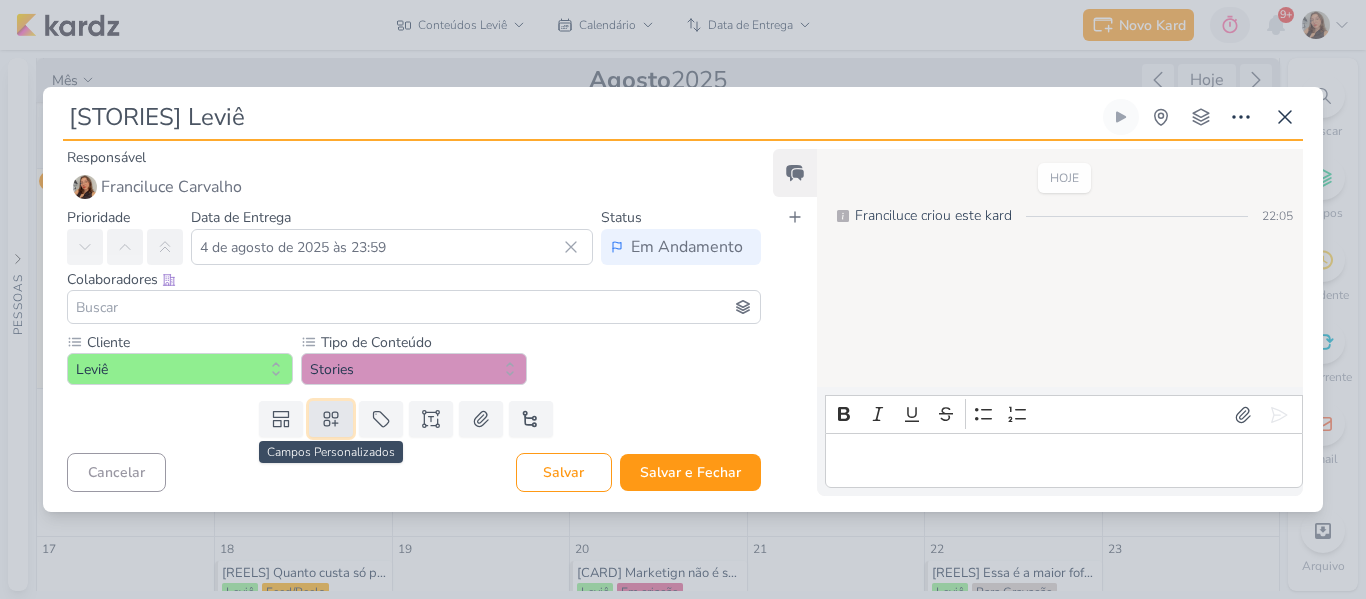 click at bounding box center (331, 419) 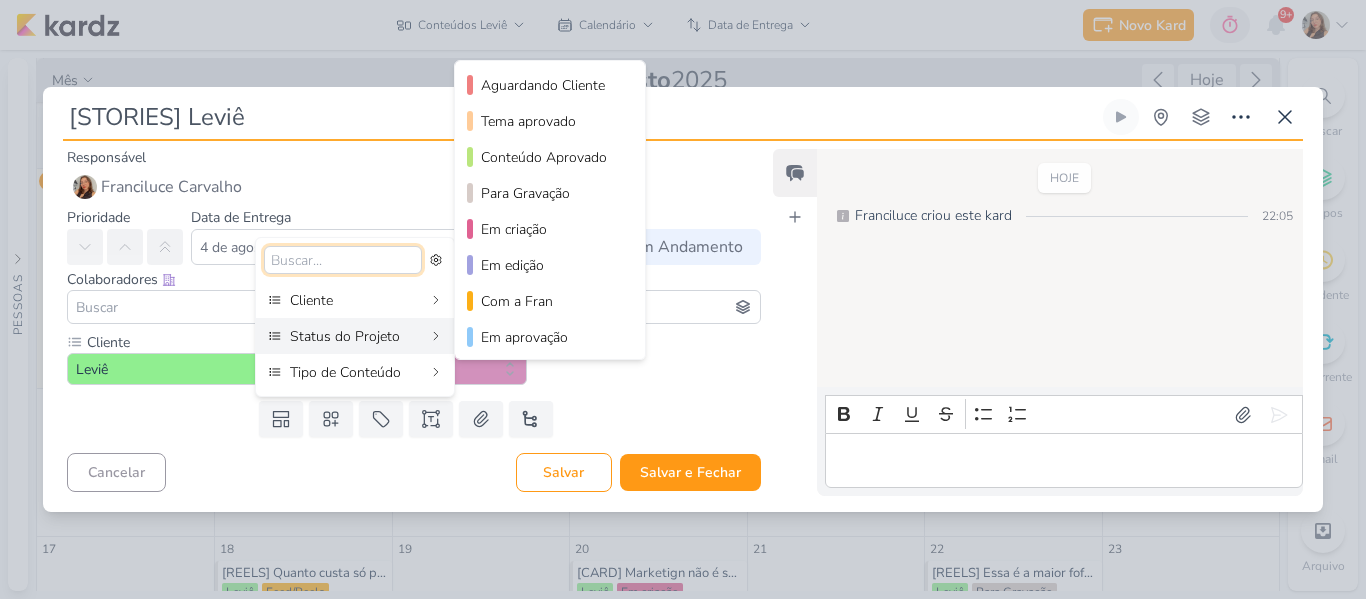 scroll, scrollTop: 182, scrollLeft: 0, axis: vertical 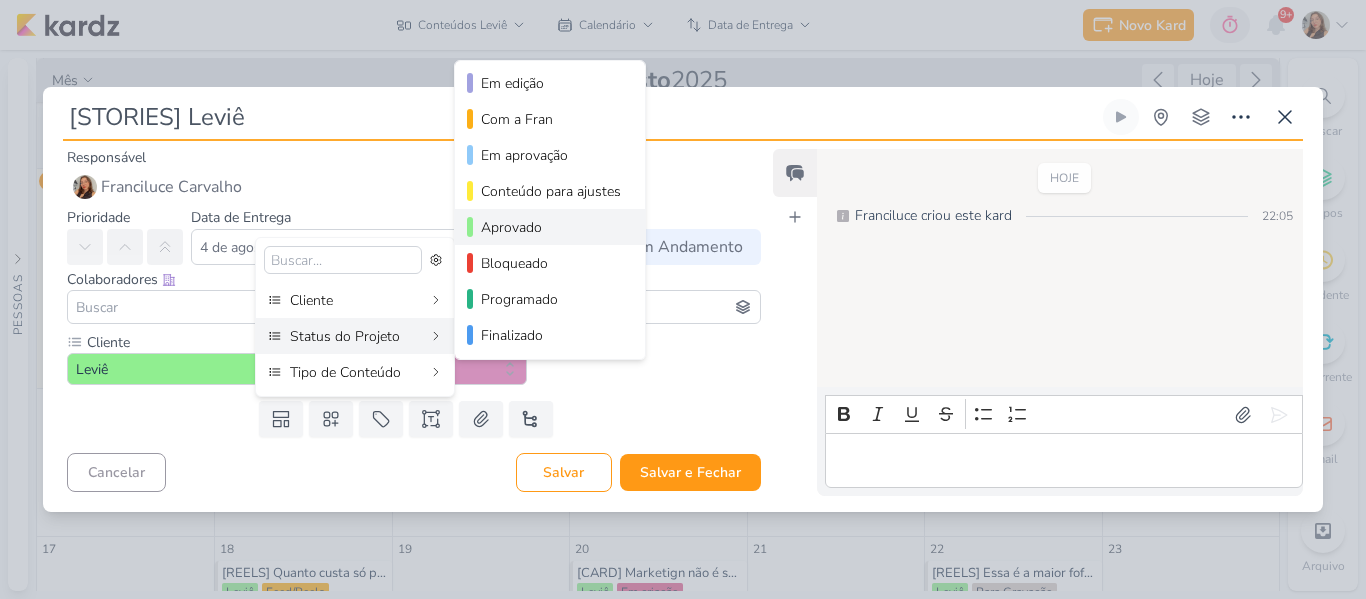 click on "Aprovado" at bounding box center [551, 227] 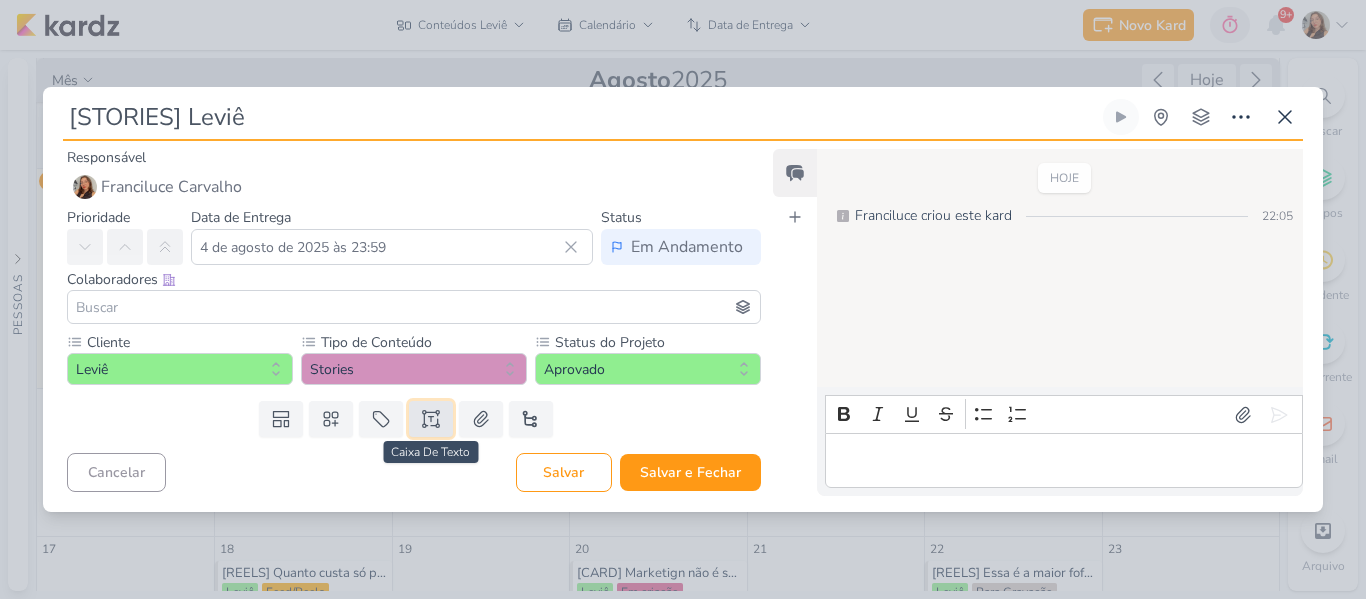 click 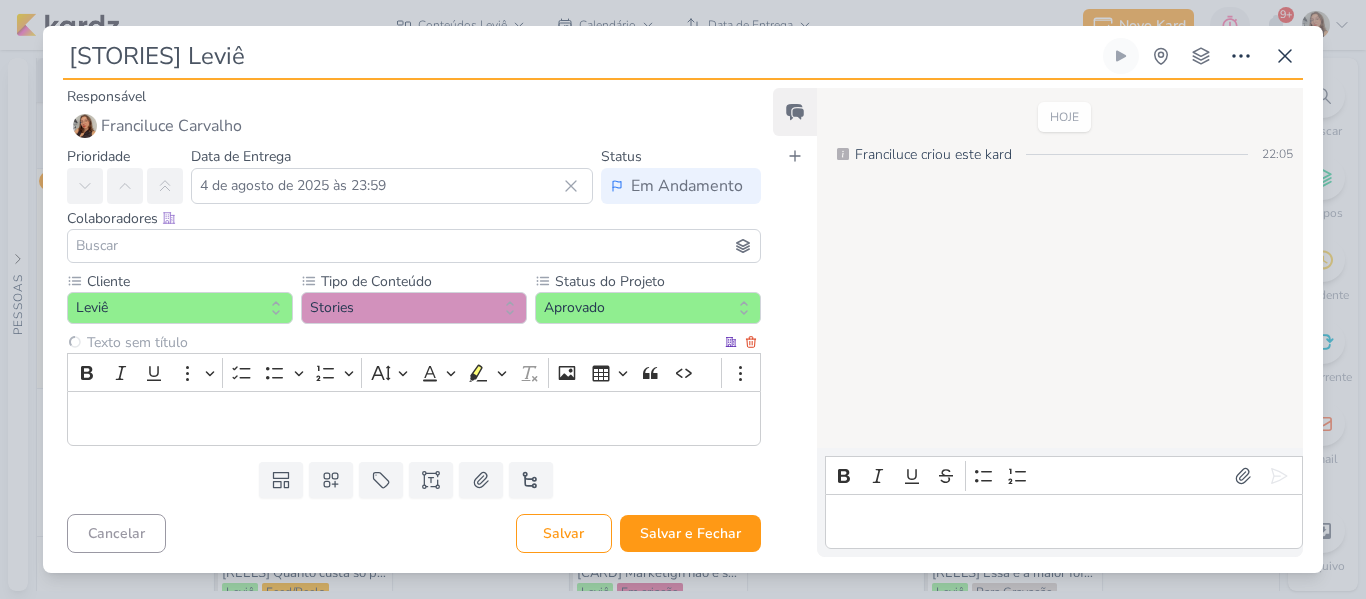 click at bounding box center [402, 342] 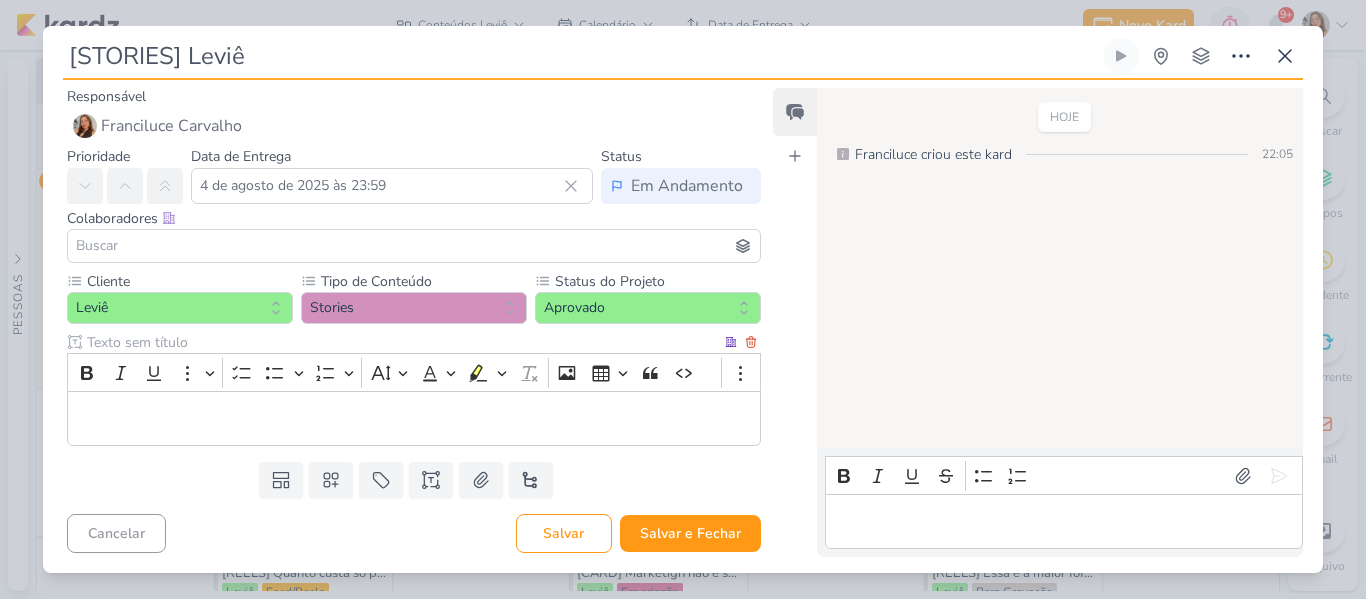 type on "S" 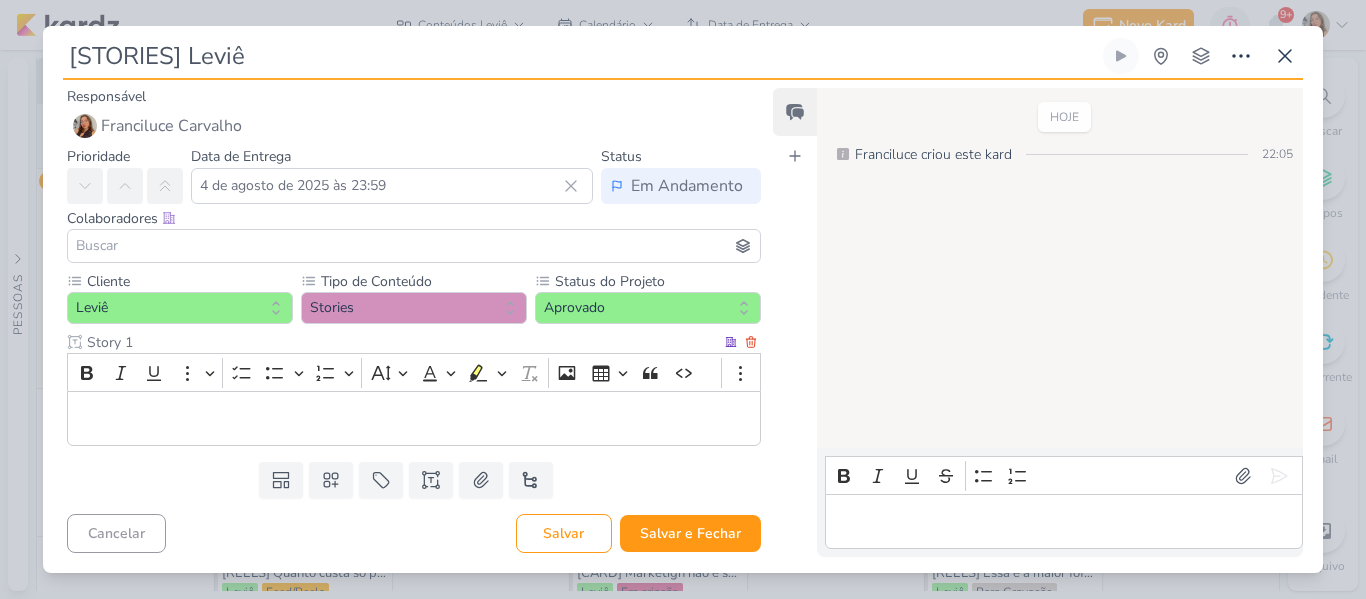 type on "Story 1" 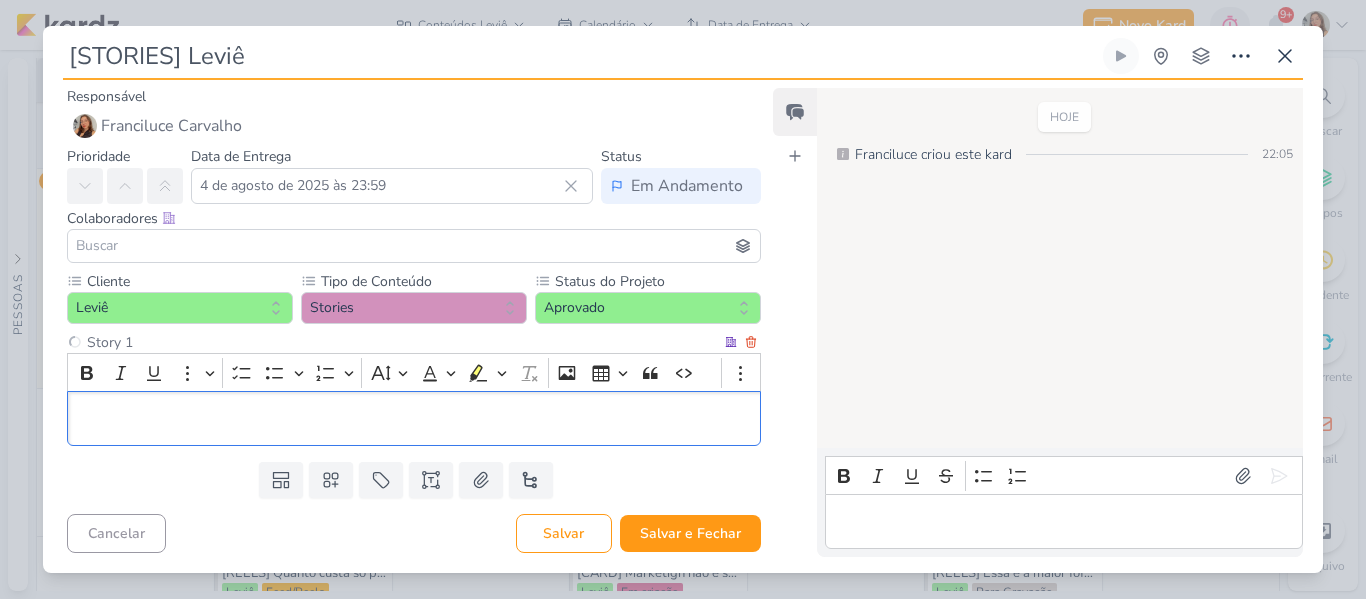 click at bounding box center (414, 419) 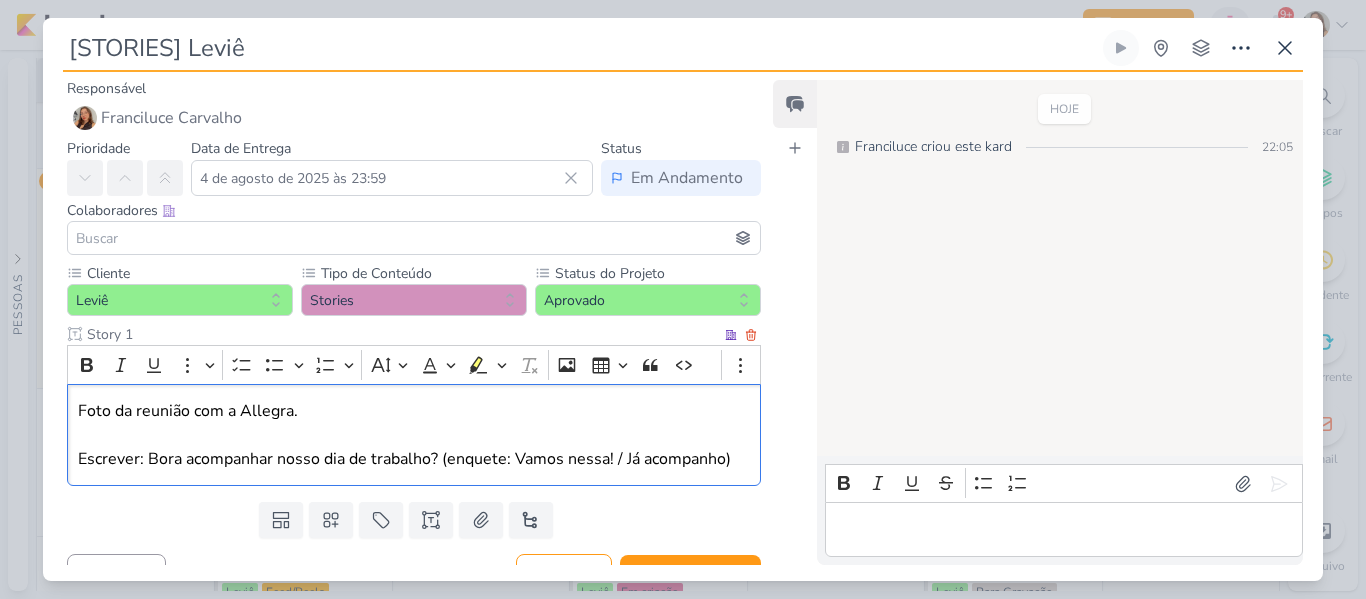 click on "Foto da reunião com a Allegra." at bounding box center (414, 411) 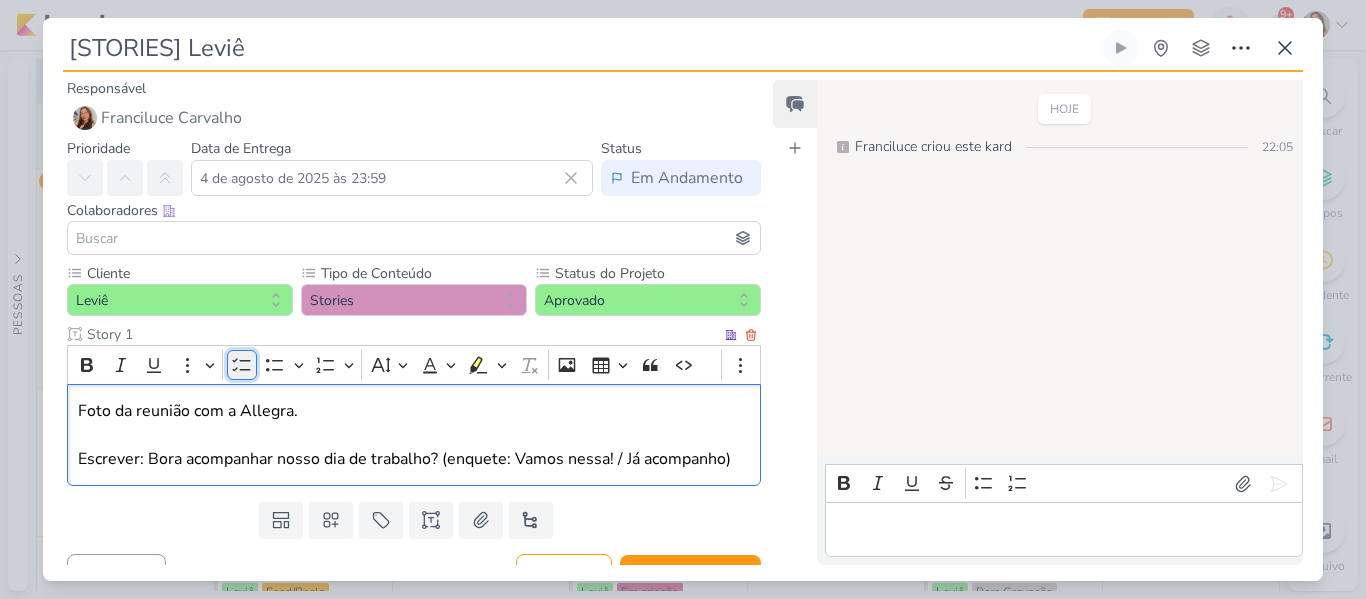 click 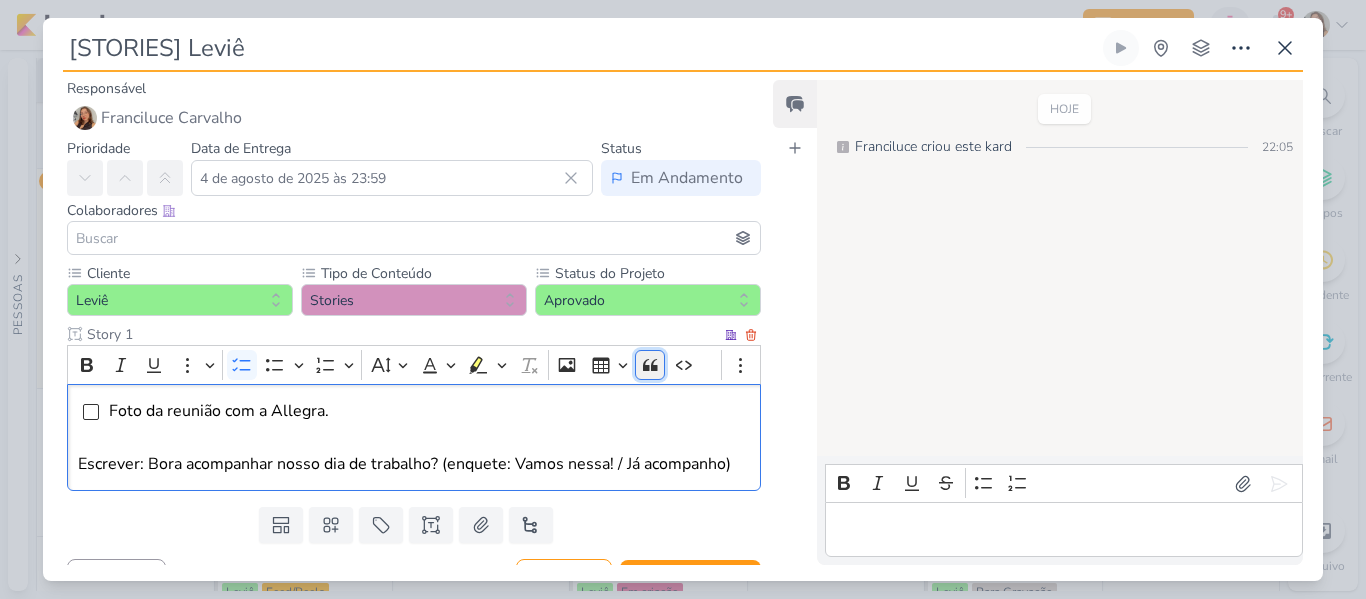 click 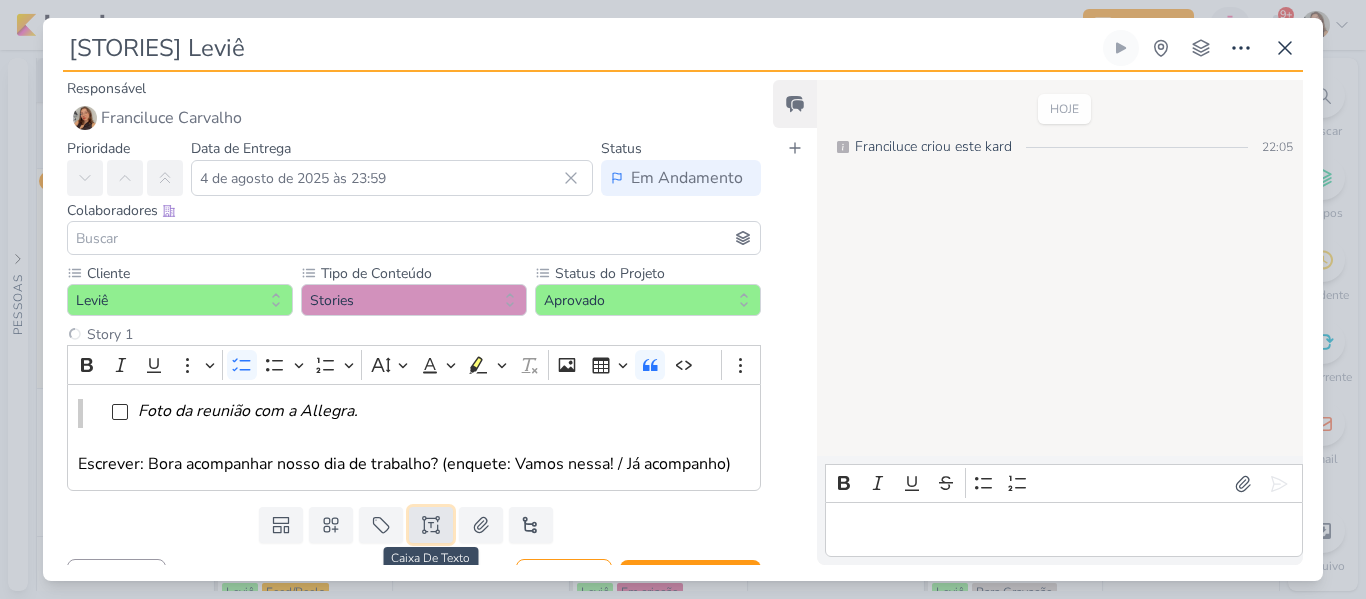 click 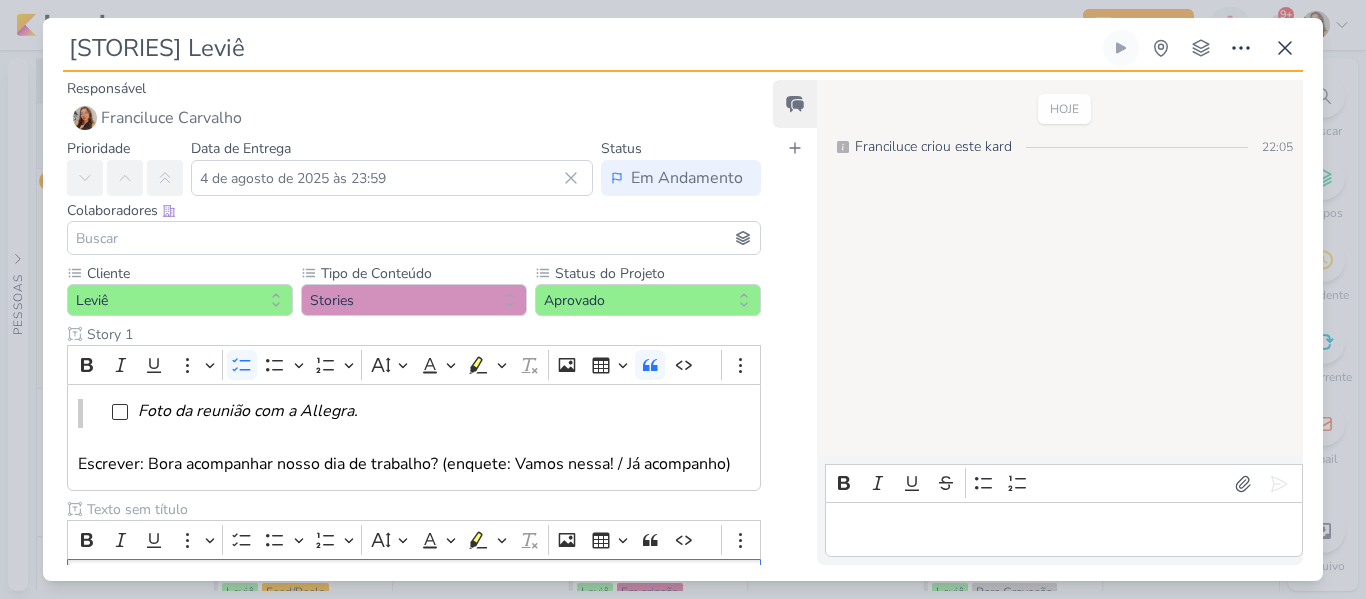scroll, scrollTop: 0, scrollLeft: 0, axis: both 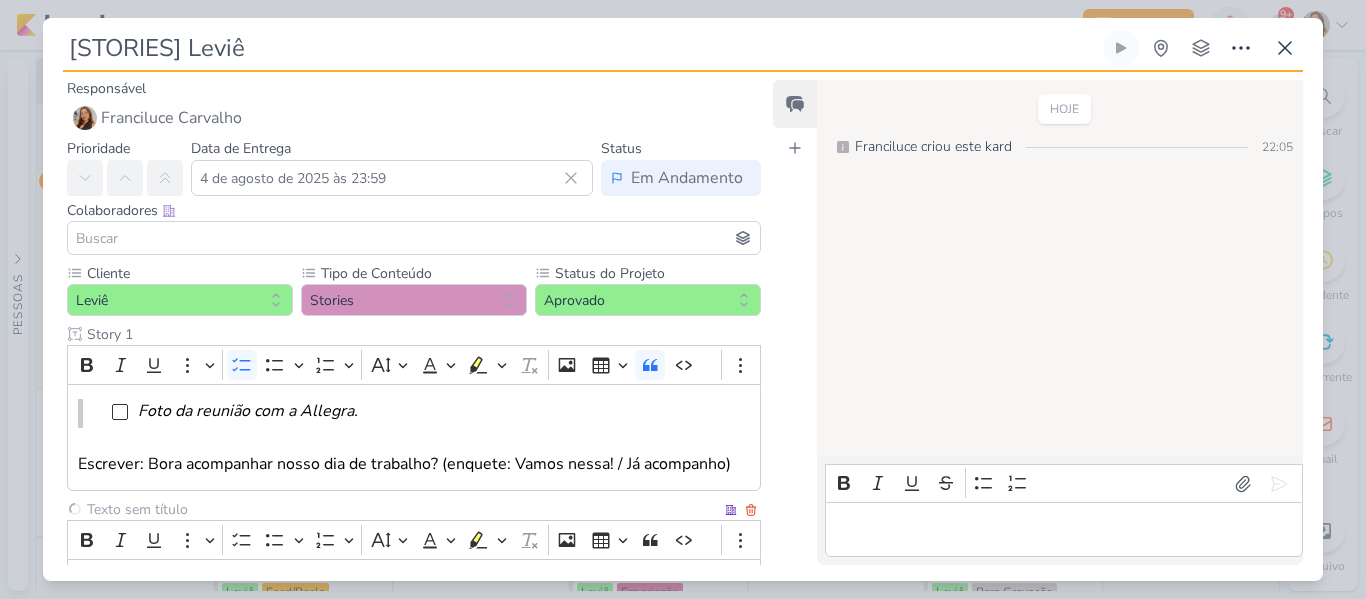 click at bounding box center [402, 509] 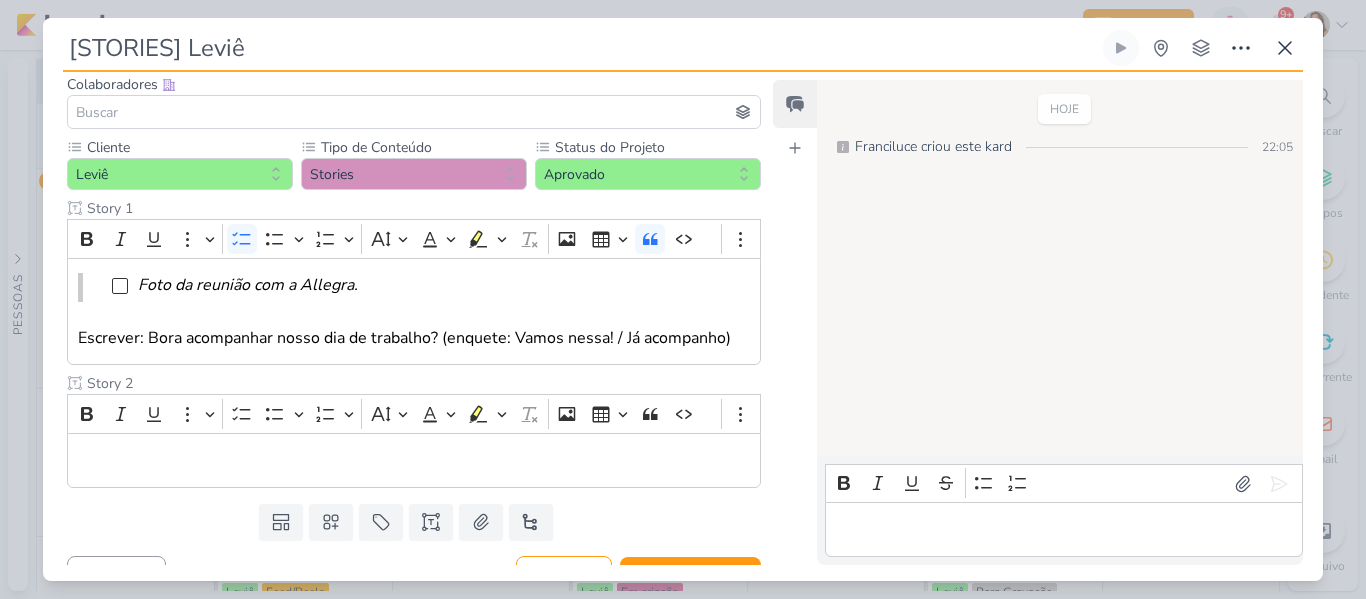 scroll, scrollTop: 151, scrollLeft: 0, axis: vertical 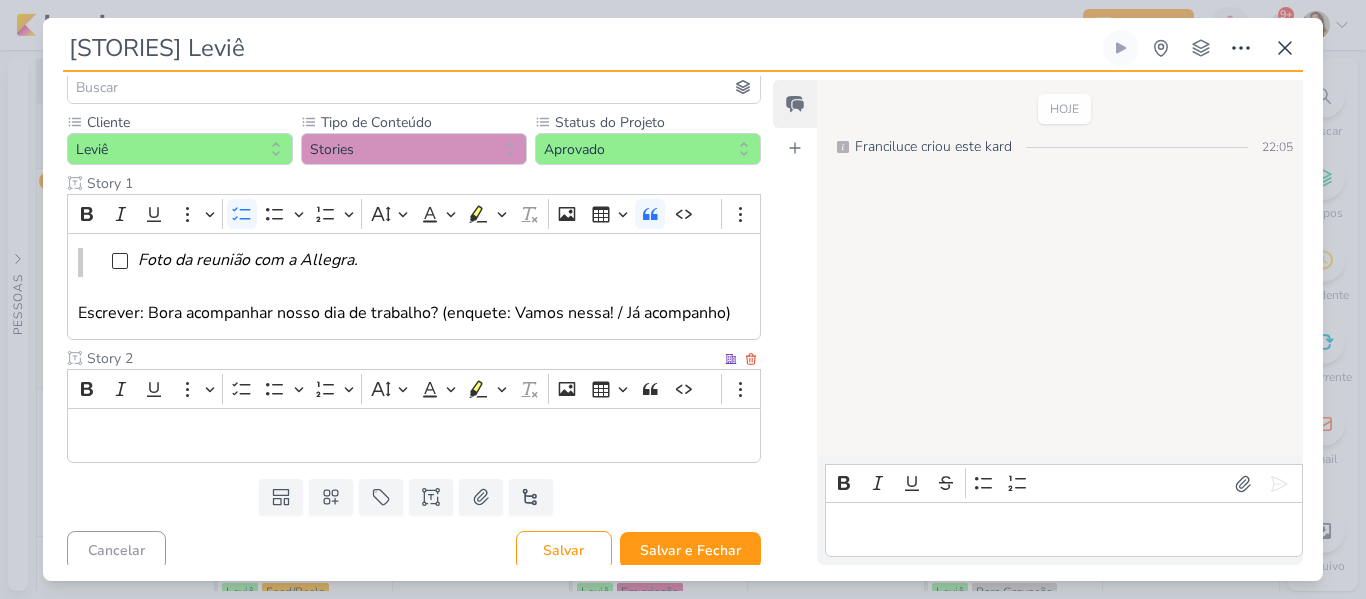 type on "Story 2" 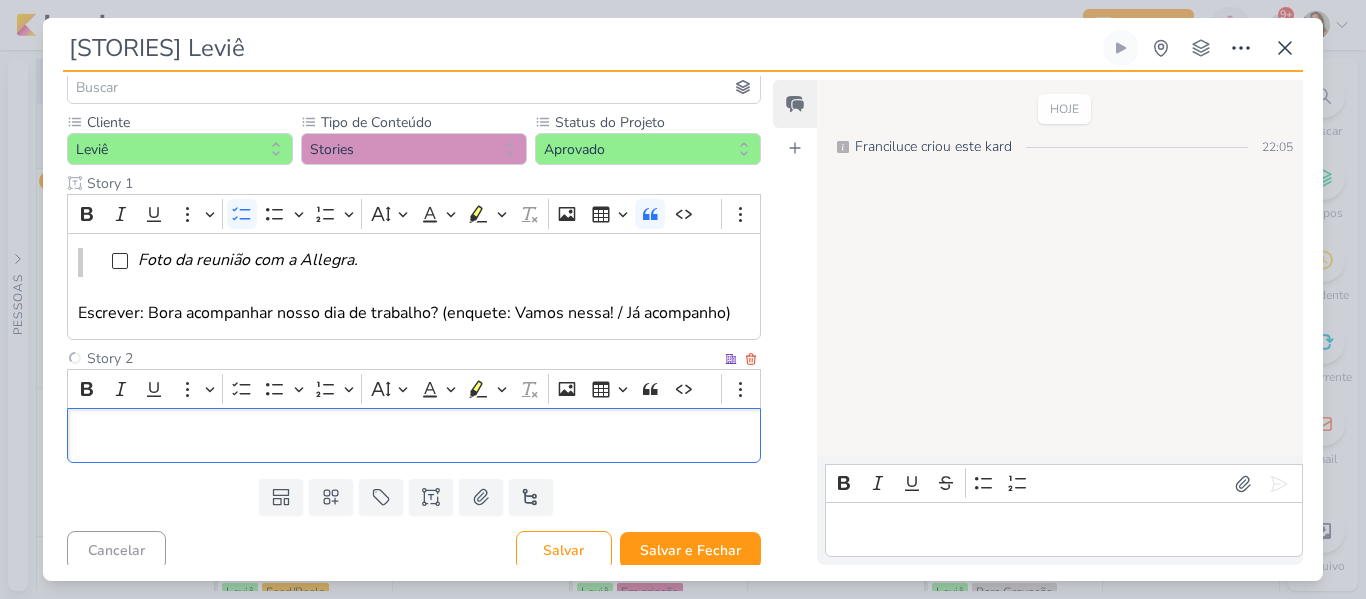 click at bounding box center (414, 436) 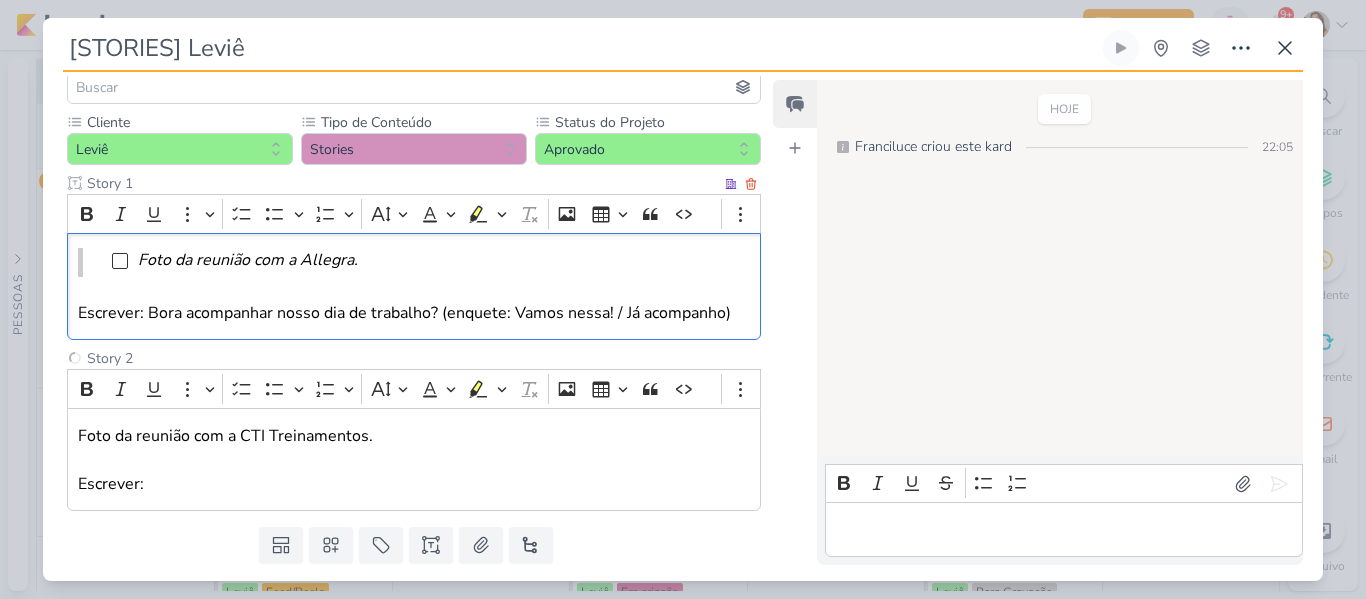 click on "Escrever: Bora acompanhar nosso dia de trabalho? (enquete: Vamos nessa! / Já acompanho)" at bounding box center (414, 313) 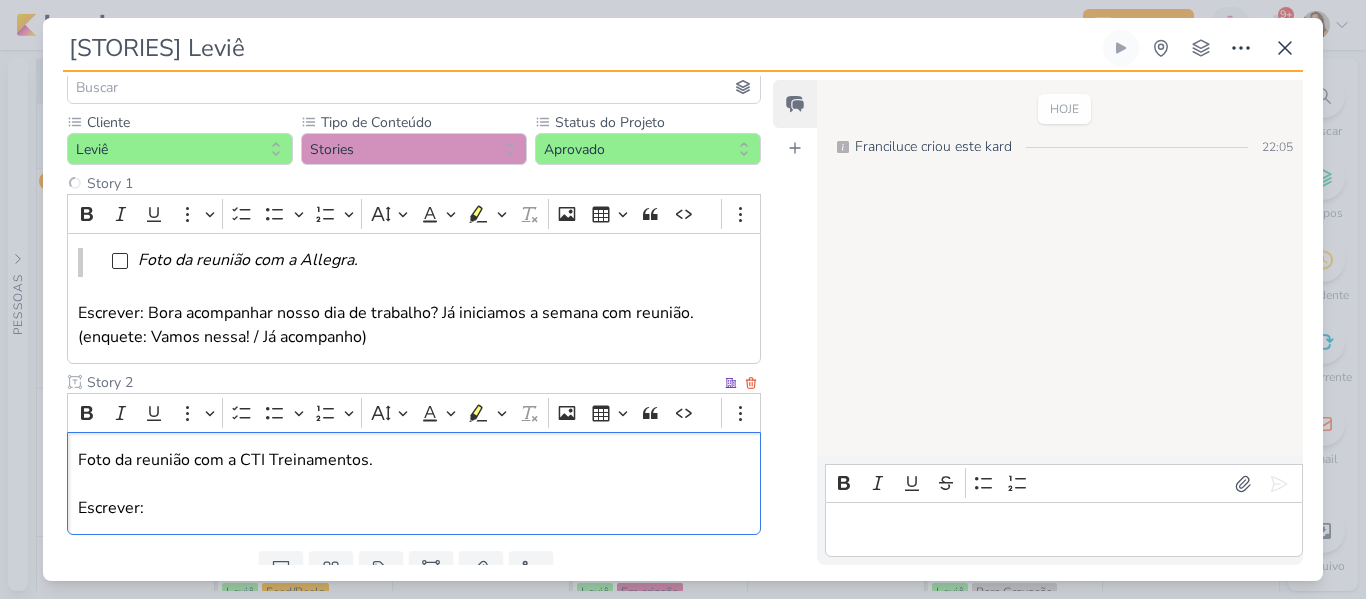 click on "Escrever:" at bounding box center (414, 508) 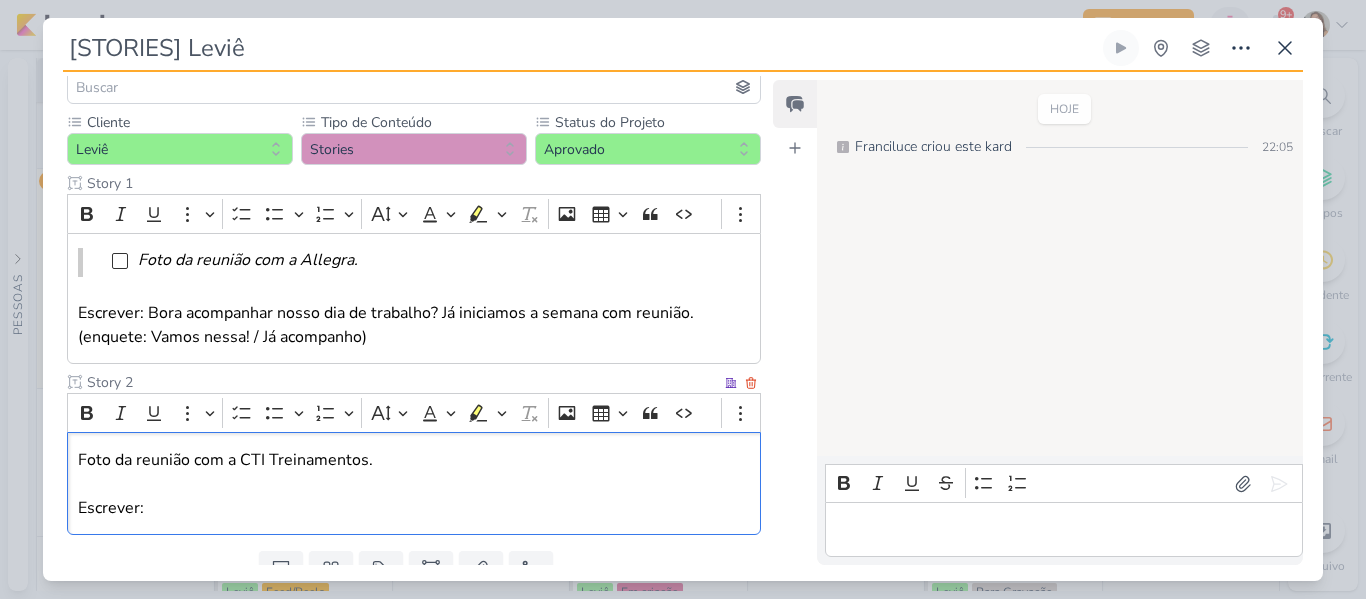 click on "Foto da reunião com a CTI Treinamentos." at bounding box center [414, 460] 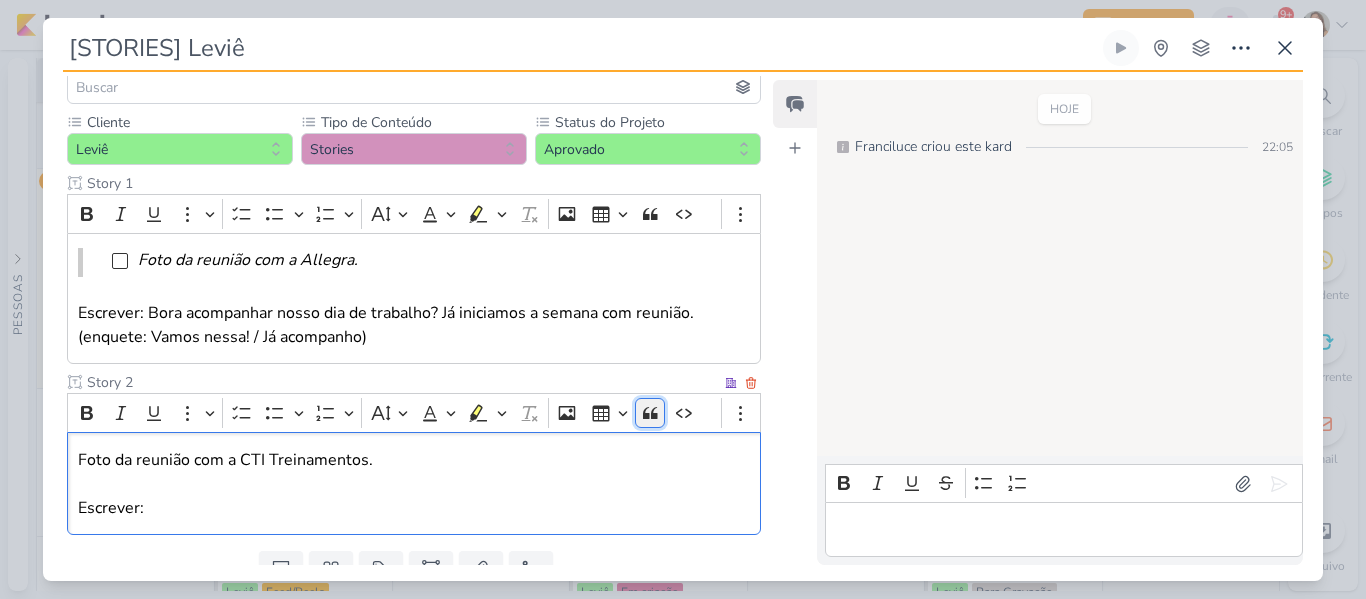 click 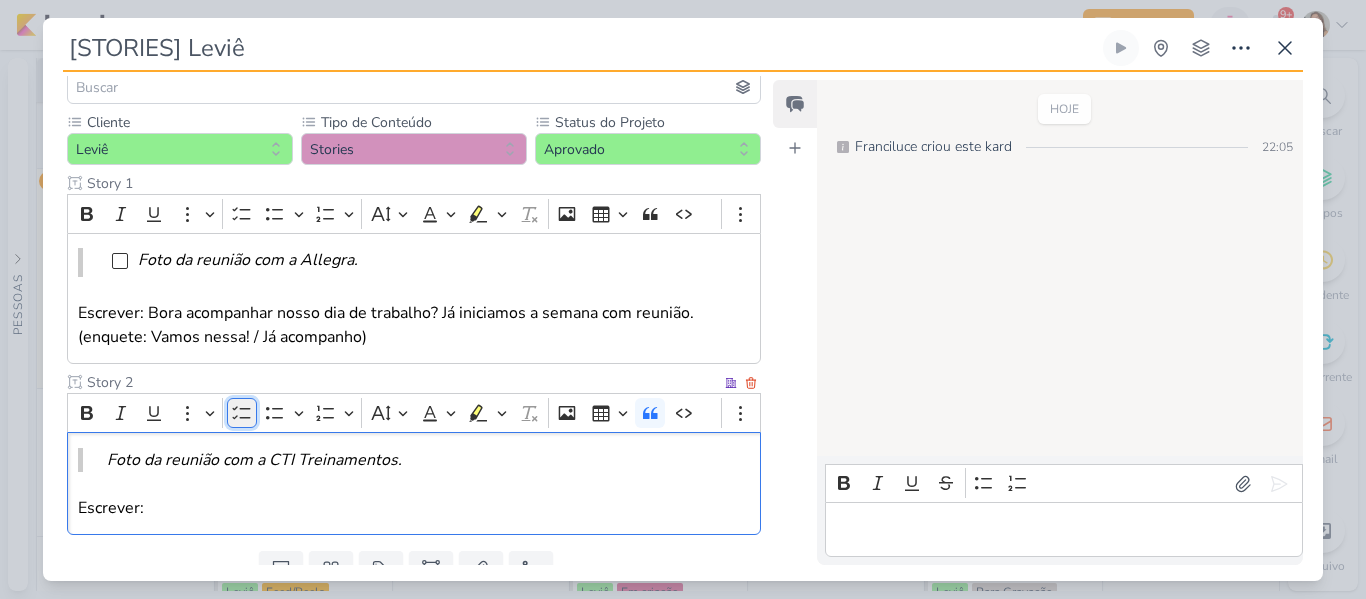 click 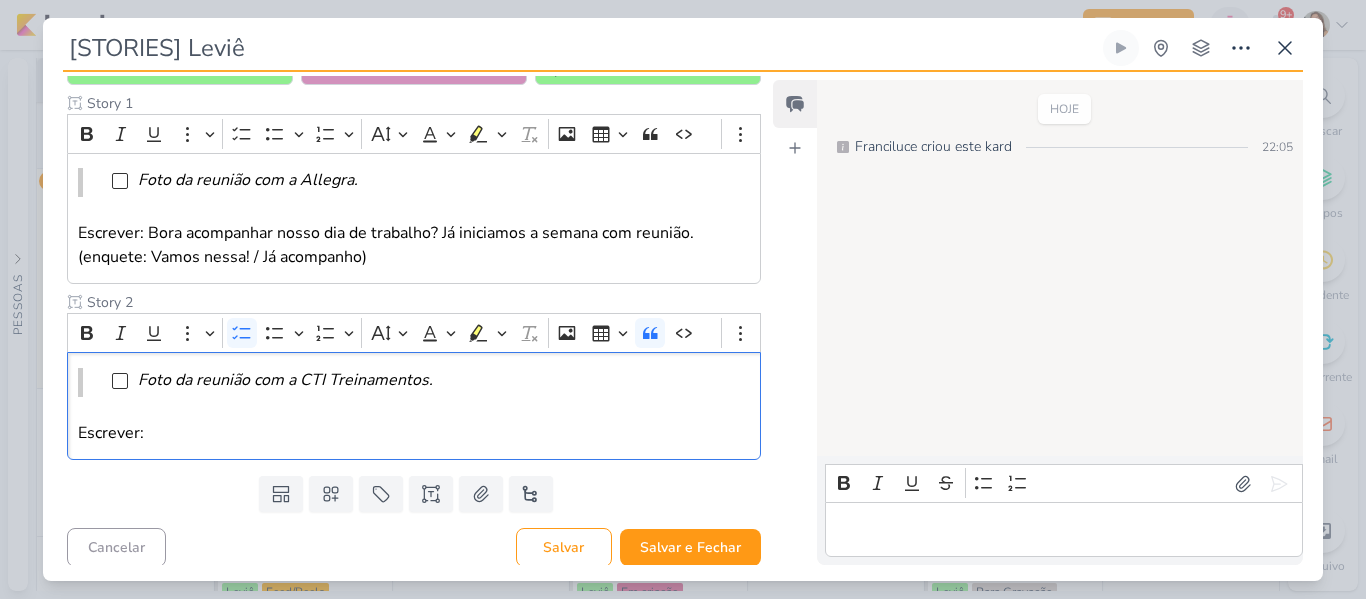 scroll, scrollTop: 237, scrollLeft: 0, axis: vertical 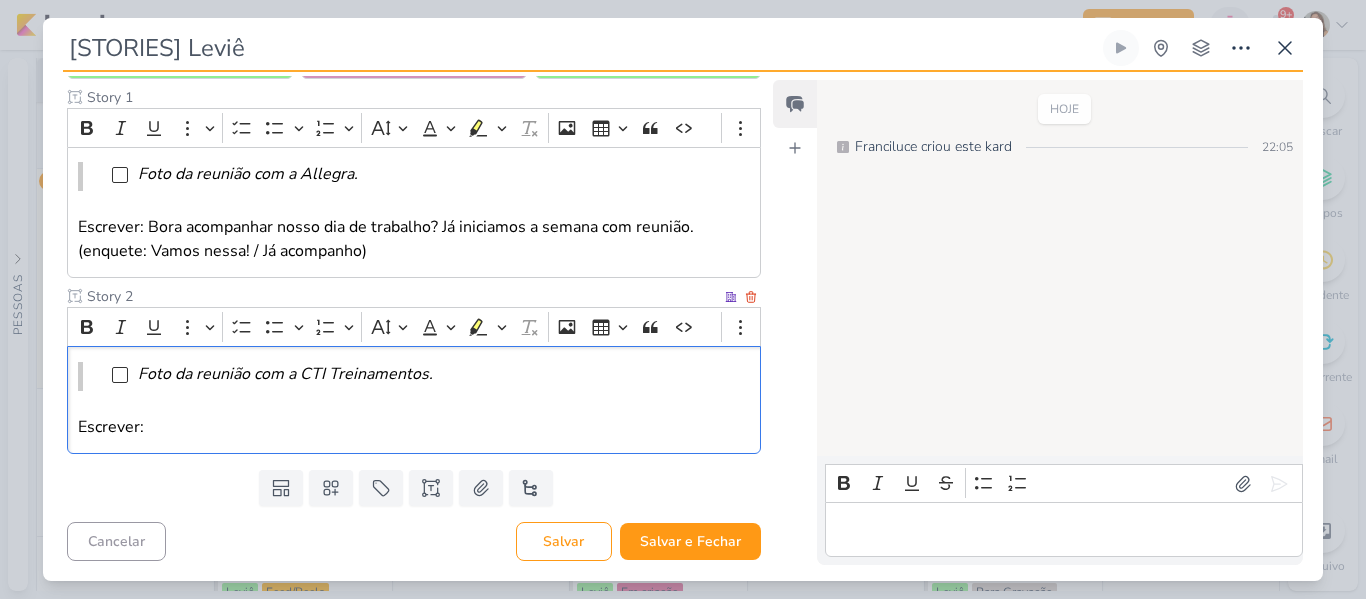 click on "Escrever:" at bounding box center [414, 427] 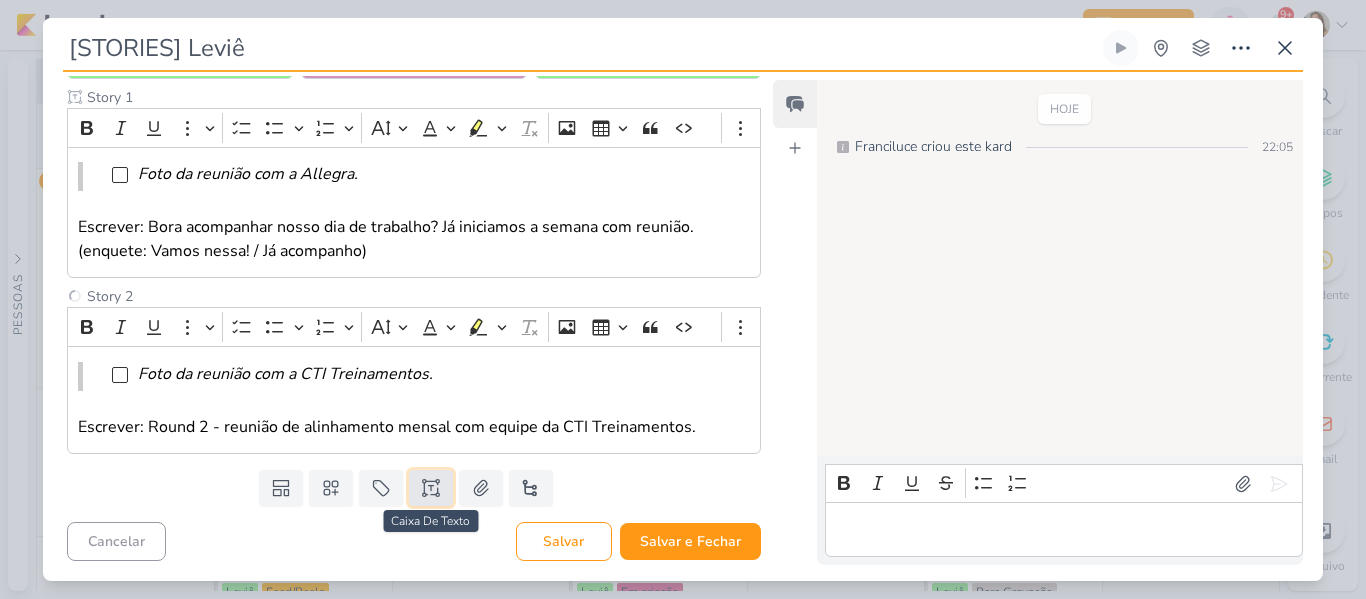 click at bounding box center [431, 488] 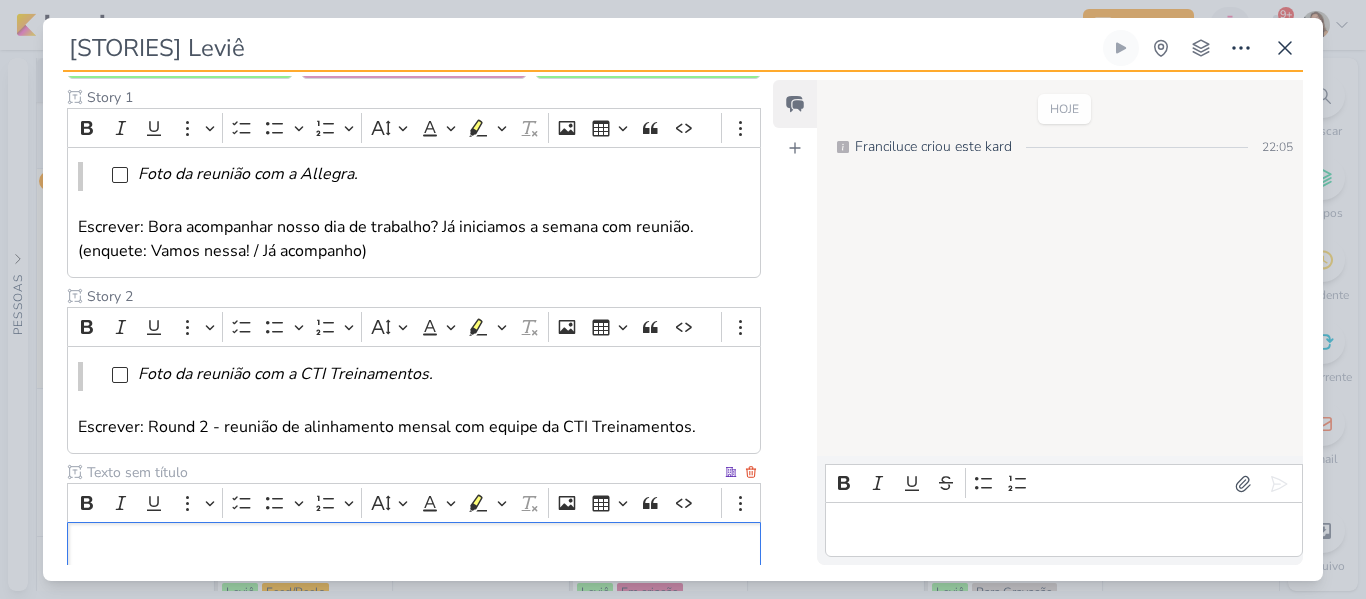 click at bounding box center (402, 472) 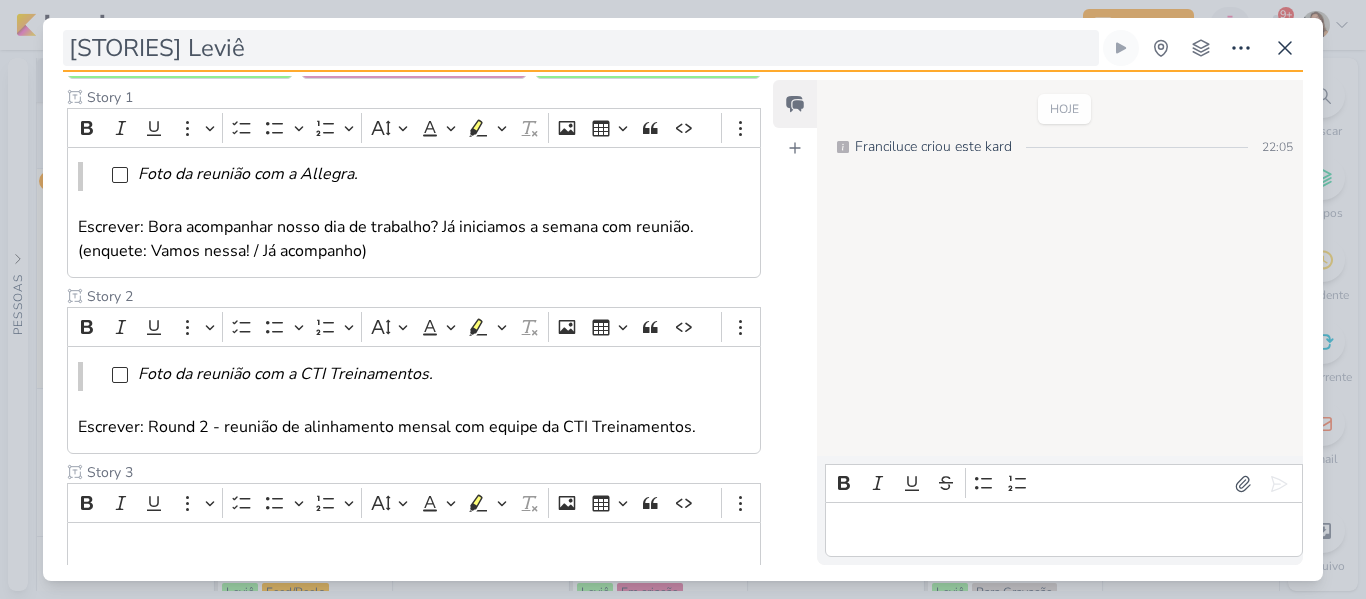 type on "Story 3" 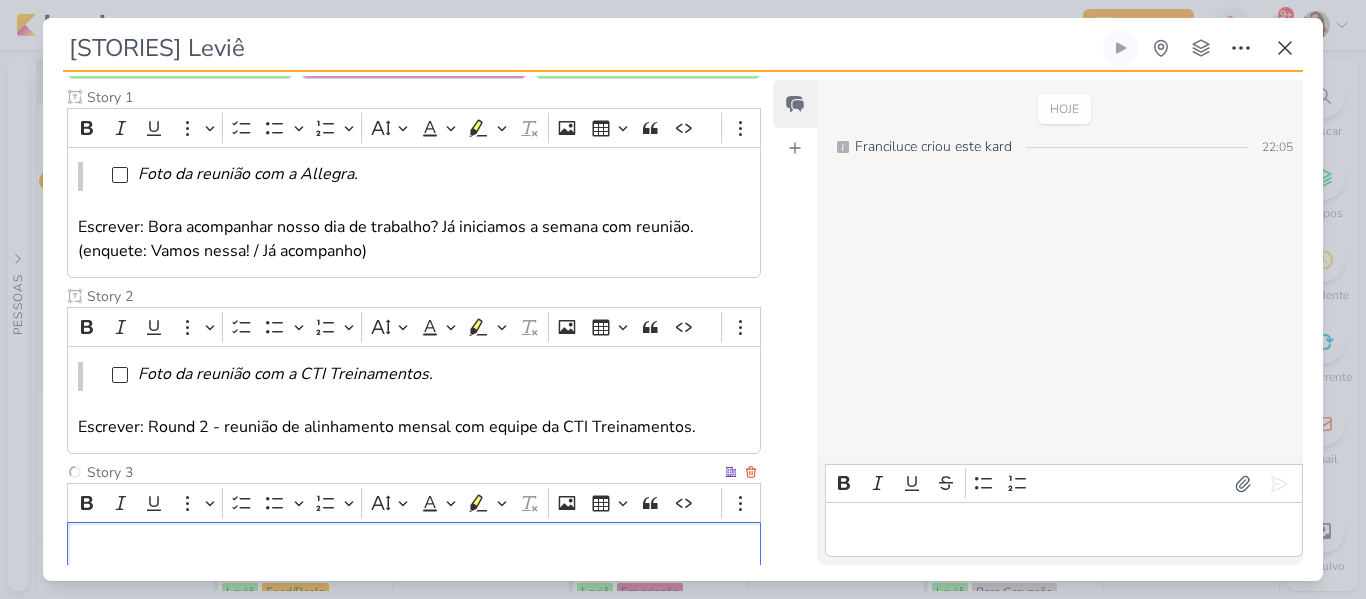 click at bounding box center (414, 549) 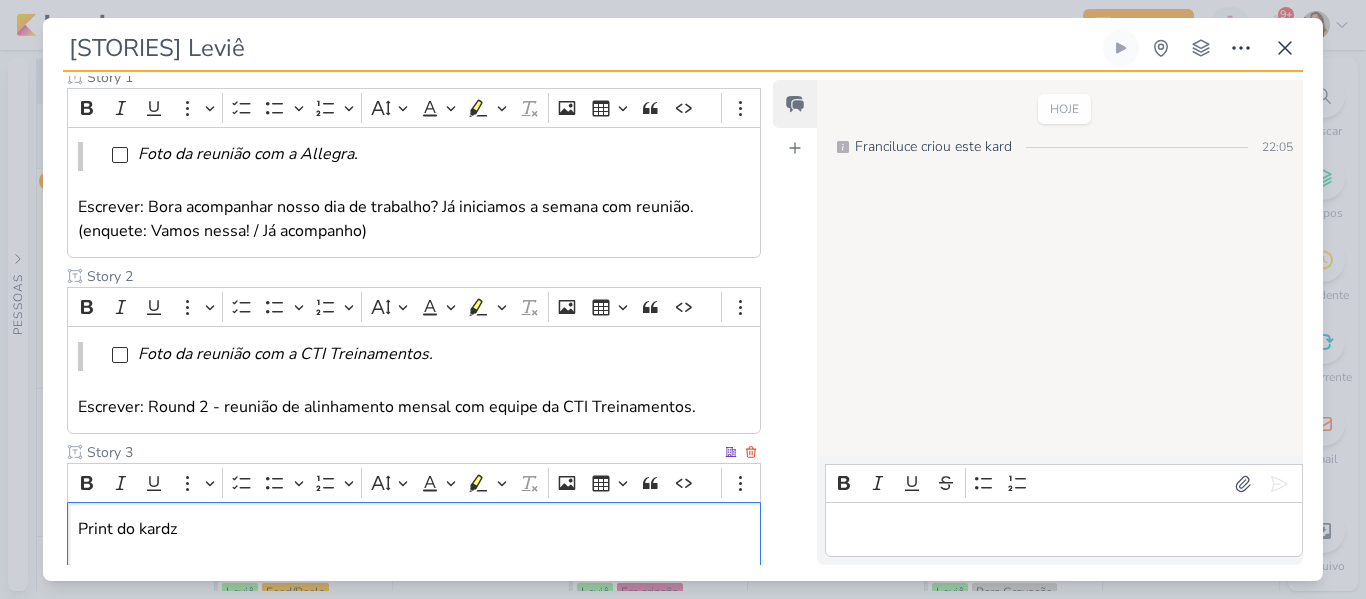 scroll, scrollTop: 281, scrollLeft: 0, axis: vertical 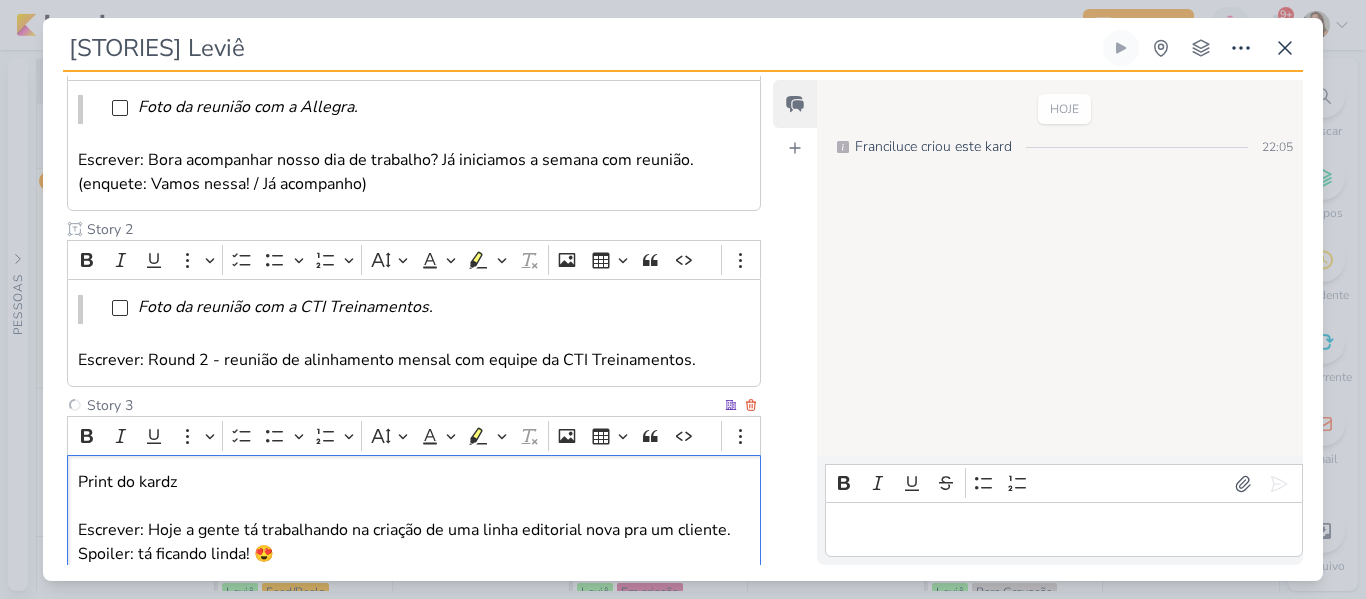 click on "Print do kardz" at bounding box center [414, 482] 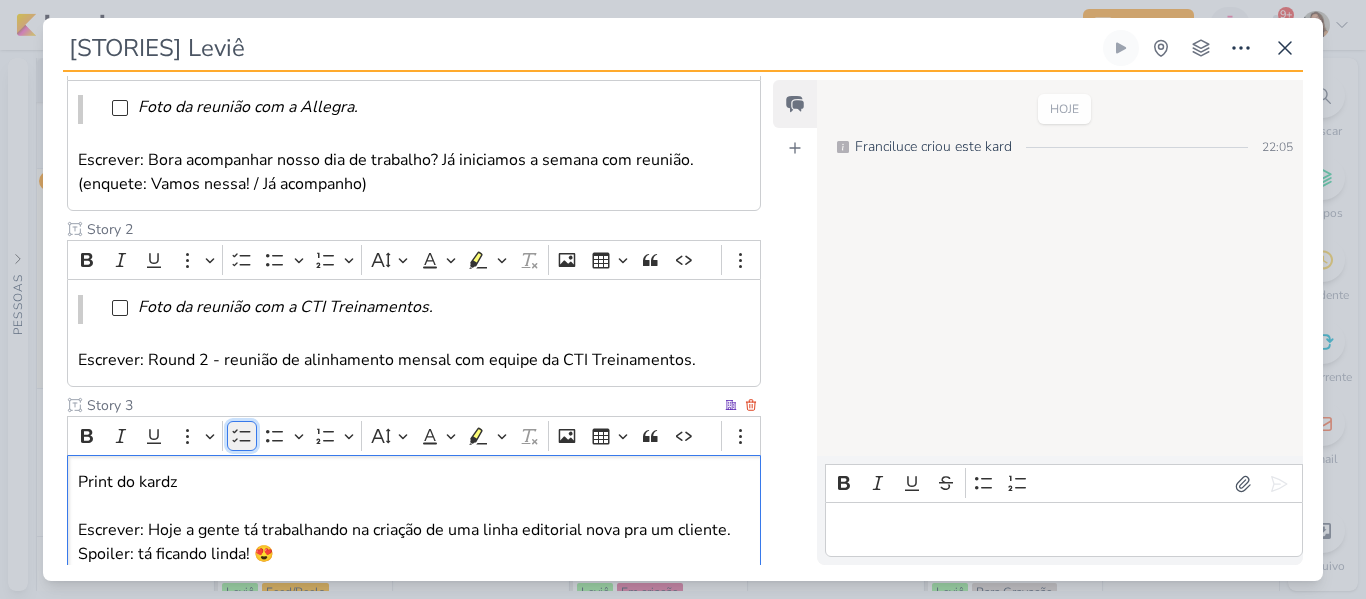 click 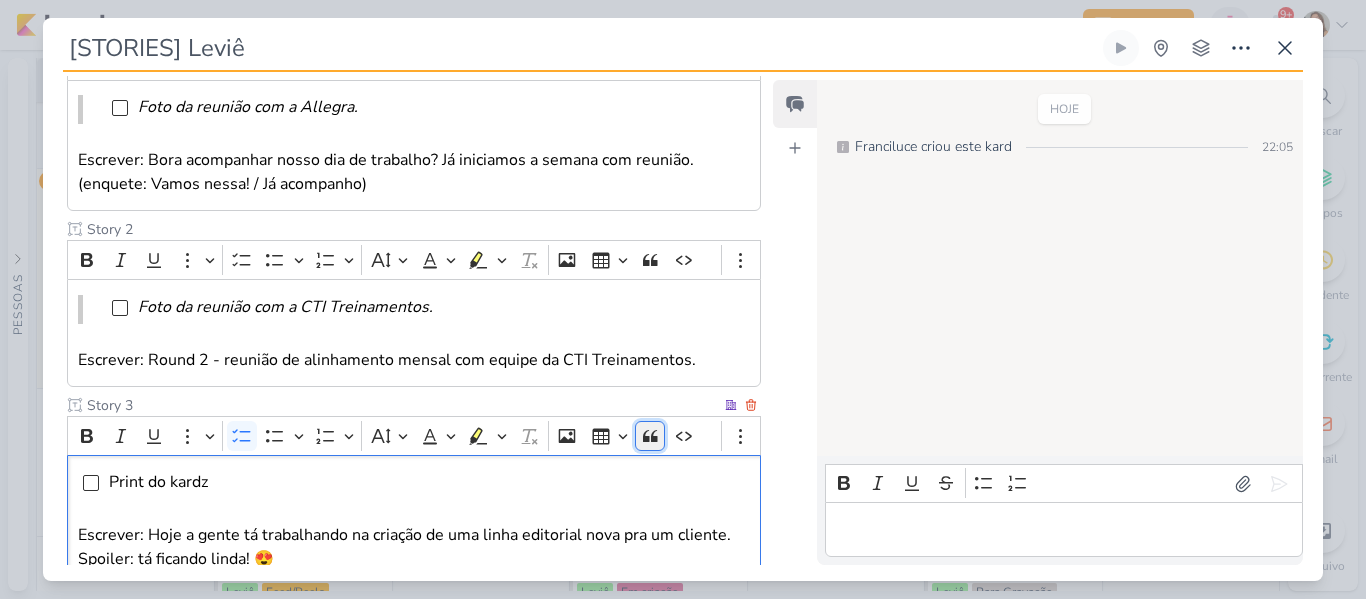 click 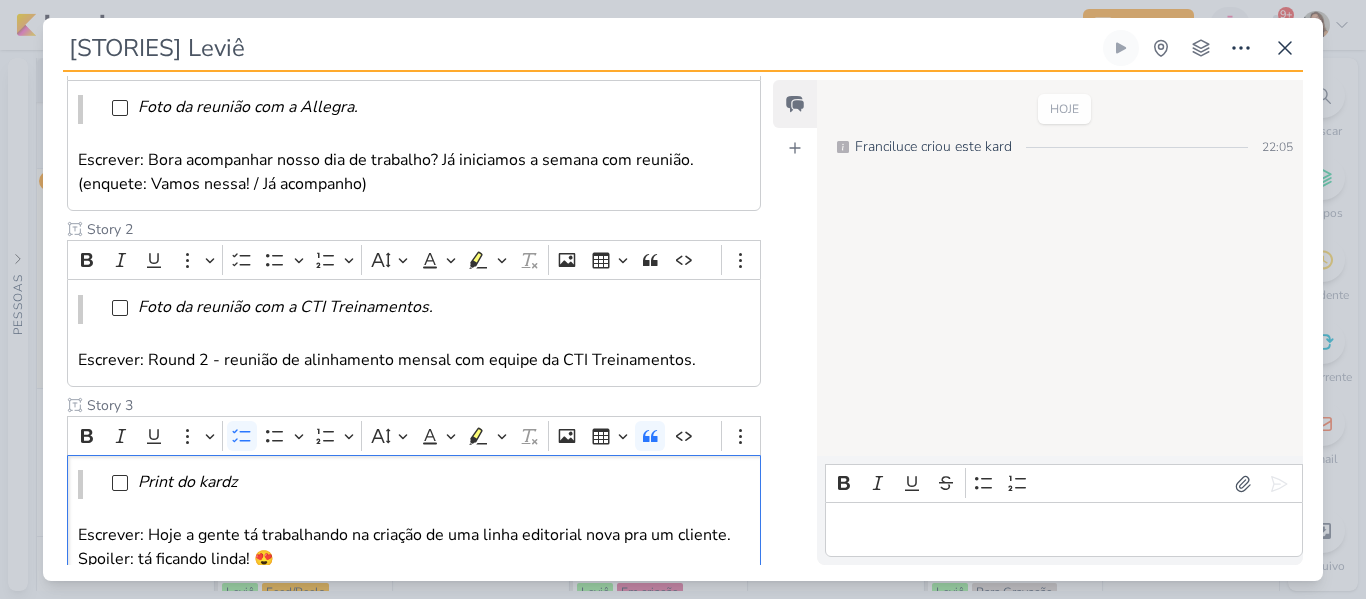 scroll, scrollTop: 436, scrollLeft: 0, axis: vertical 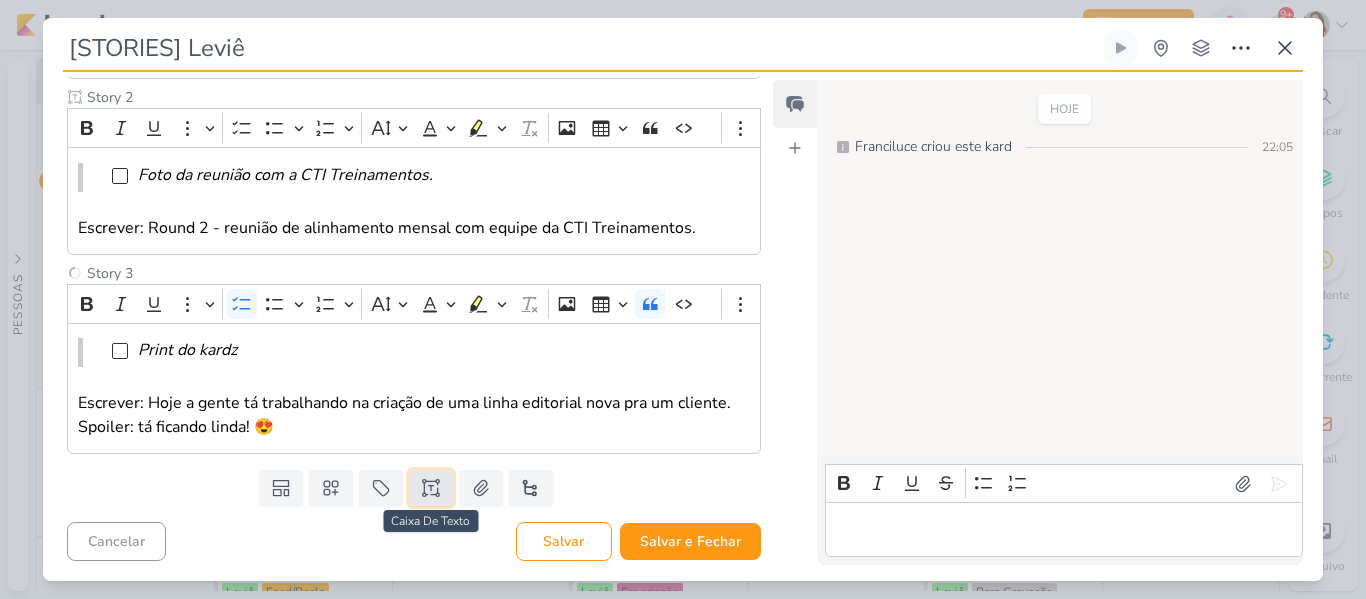 click 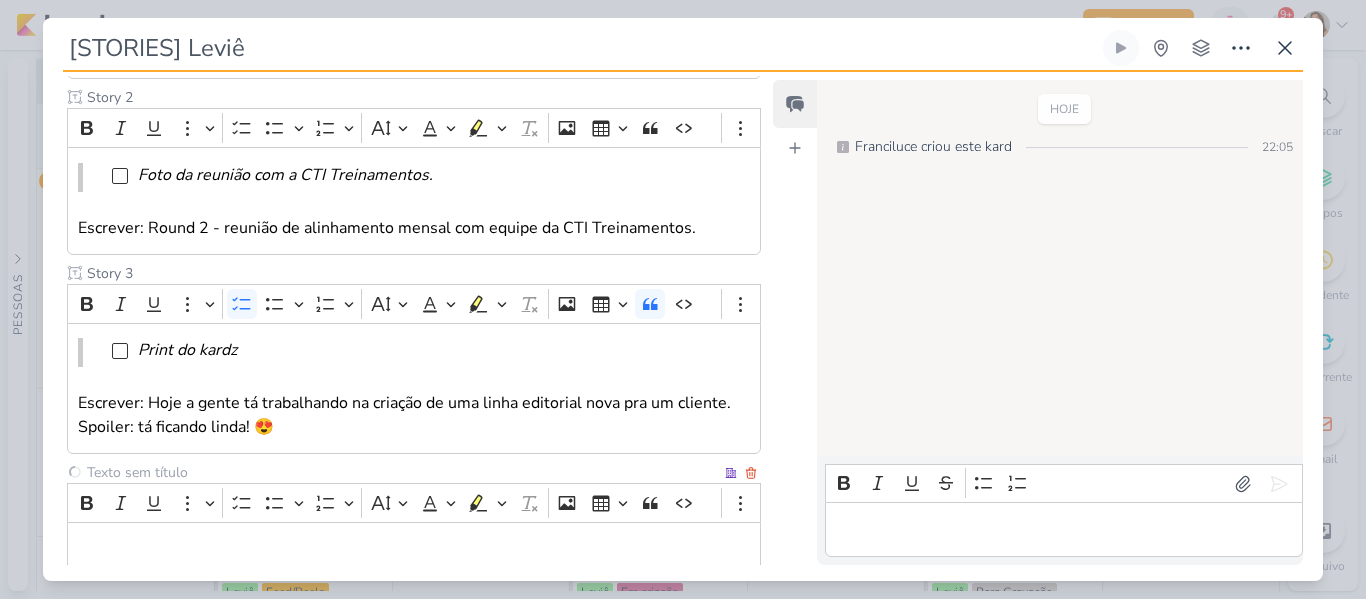 click at bounding box center (402, 472) 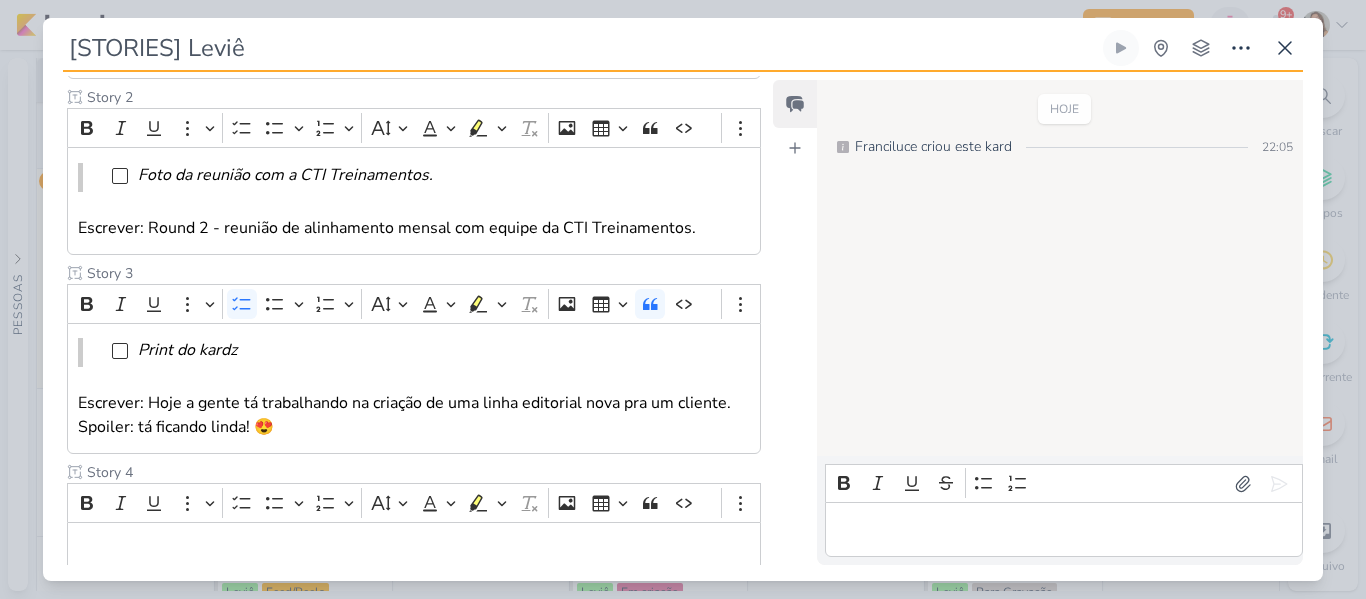 type on "Story 4" 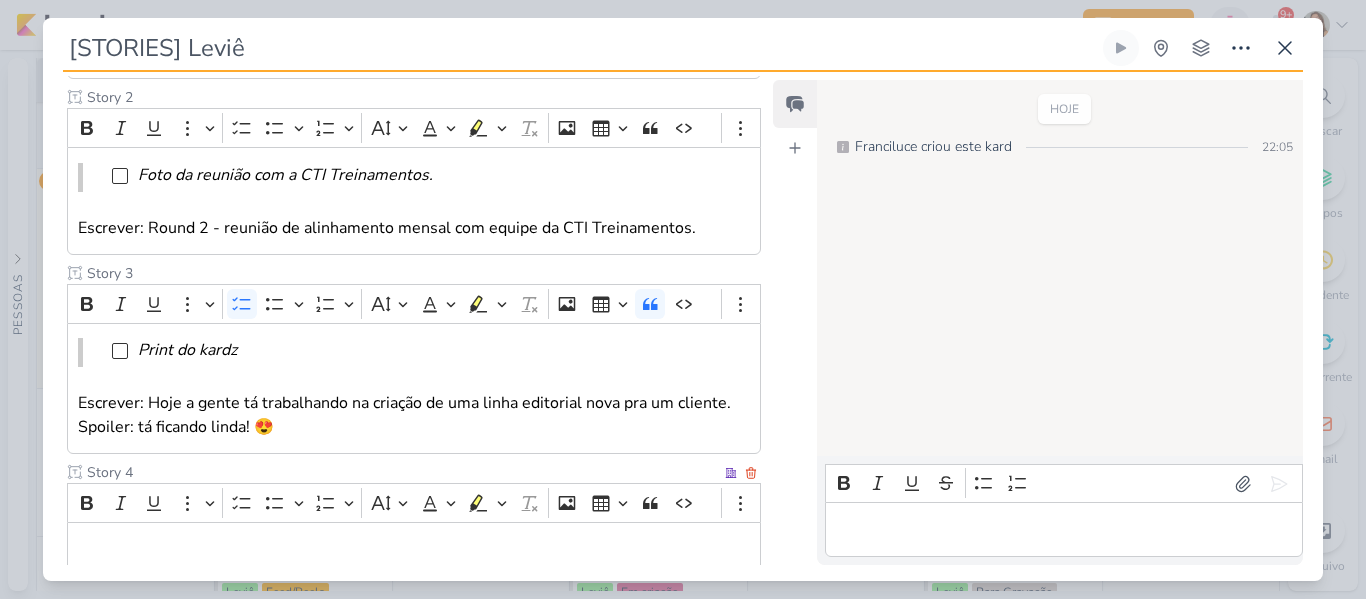 click at bounding box center (414, 549) 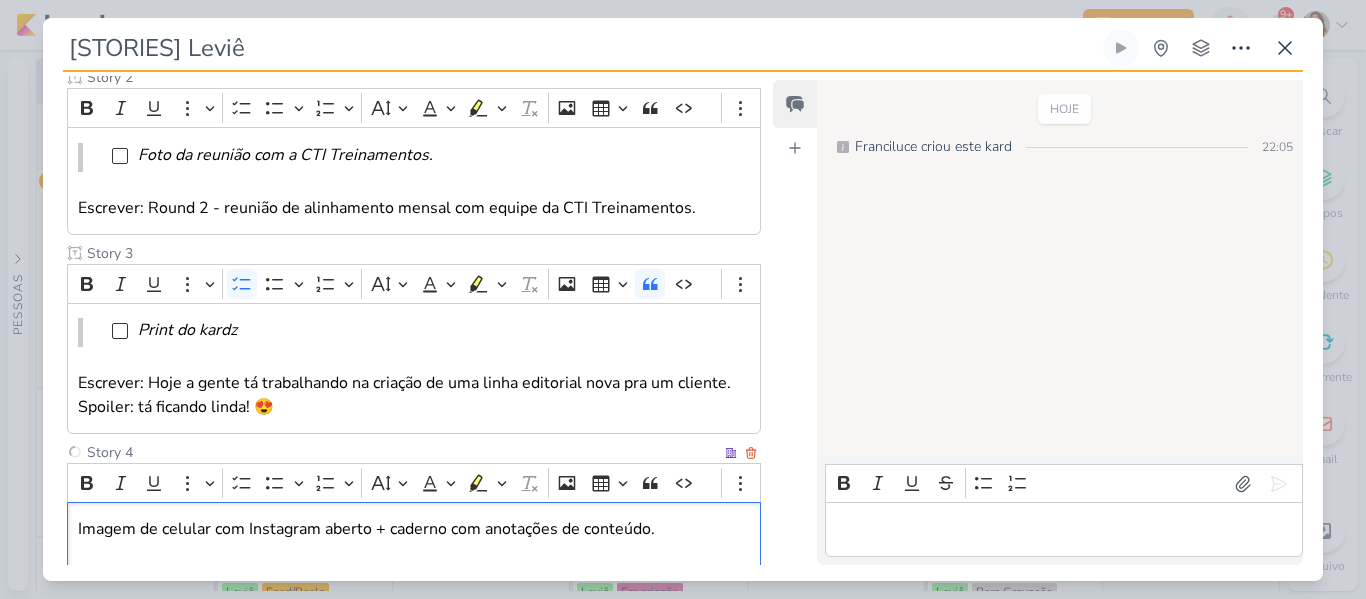 scroll, scrollTop: 480, scrollLeft: 0, axis: vertical 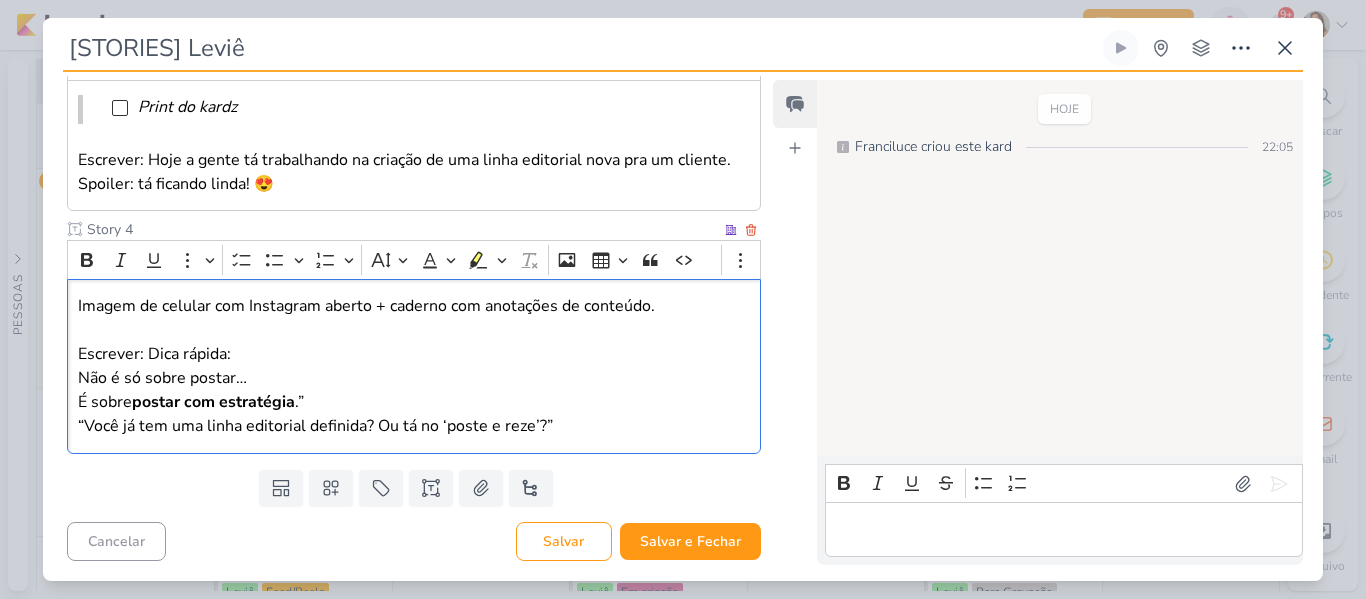 click on "Escrever: Dica rápida: Não é só sobre postar… É sobre  postar com estratégia .”" at bounding box center [414, 378] 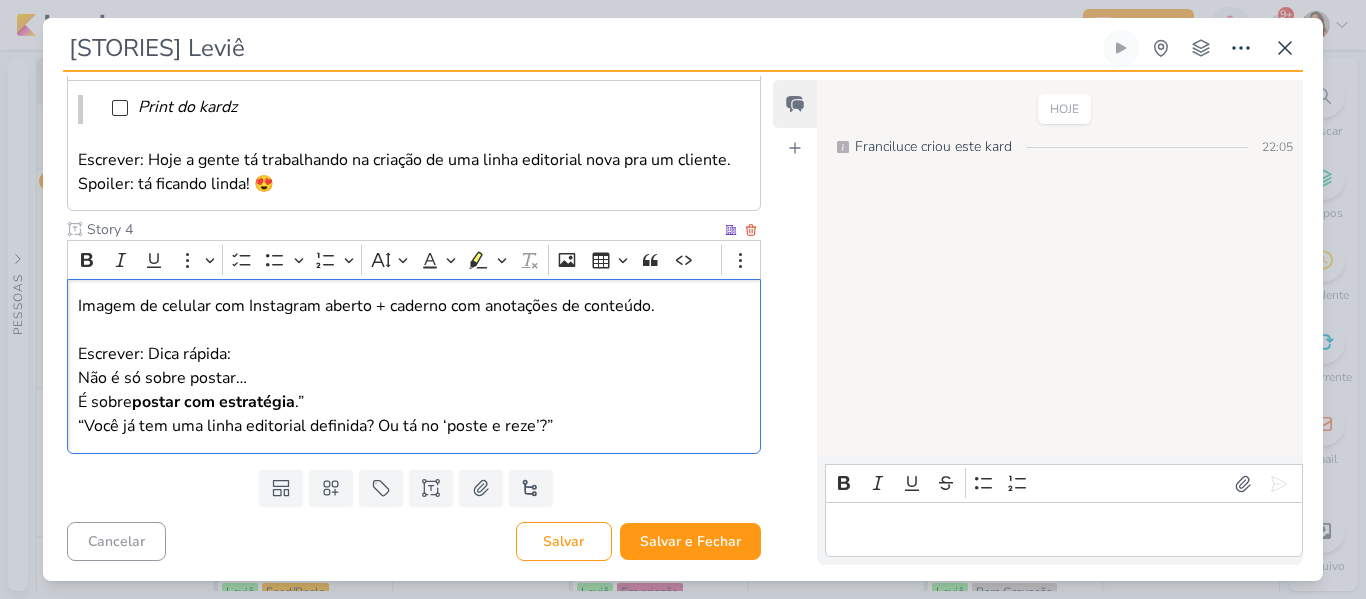 click on "Escrever: Dica rápida: Não é só sobre postar… É sobre  postar com estratégia .”" at bounding box center (414, 378) 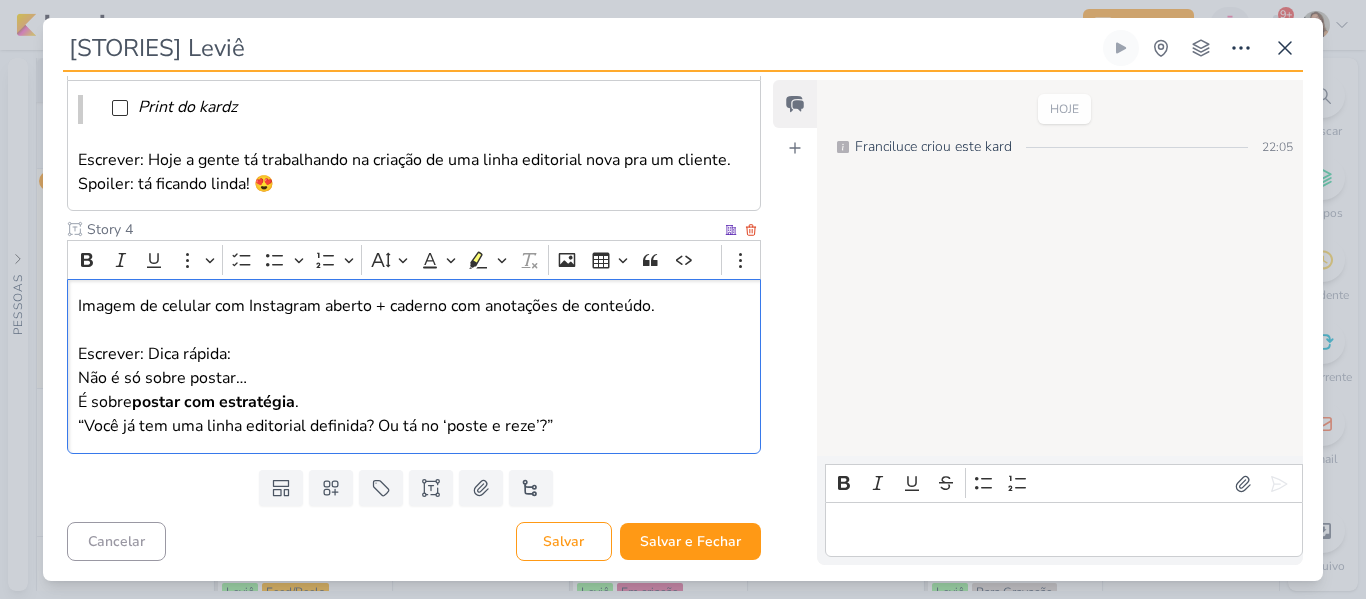 click on "“Você já tem uma linha editorial definida? Ou tá no ‘poste e reze’?”" at bounding box center [414, 426] 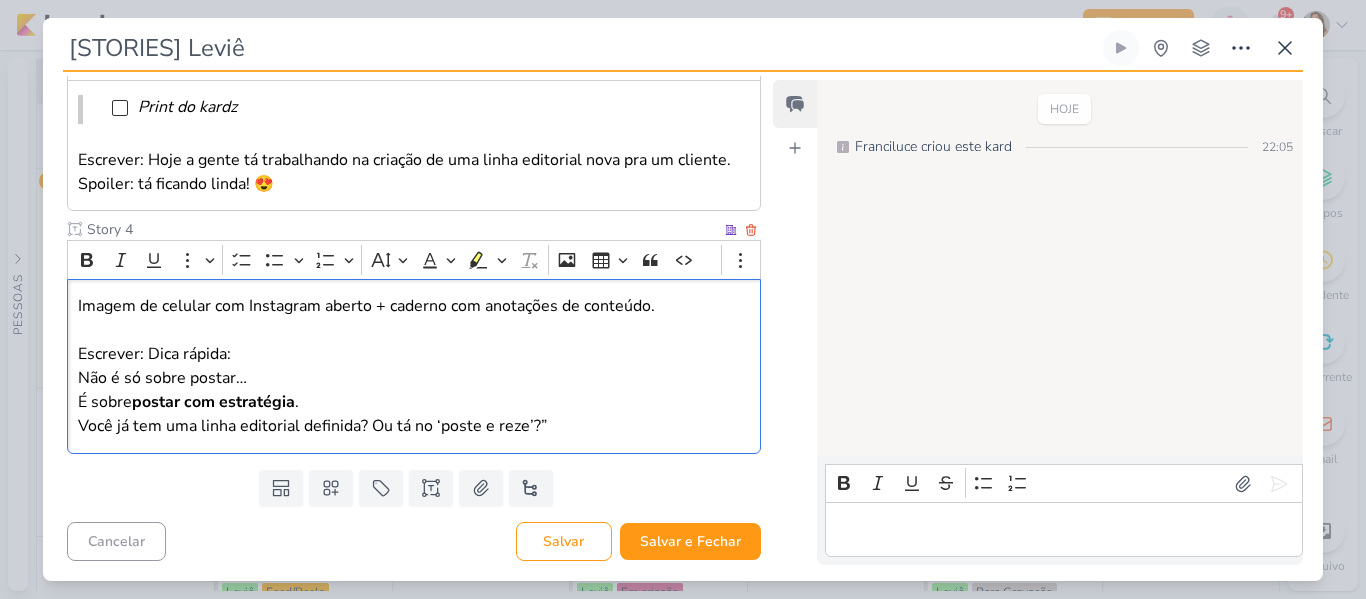 click on "Você já tem uma linha editorial definida? Ou tá no ‘poste e reze’?”" at bounding box center (414, 426) 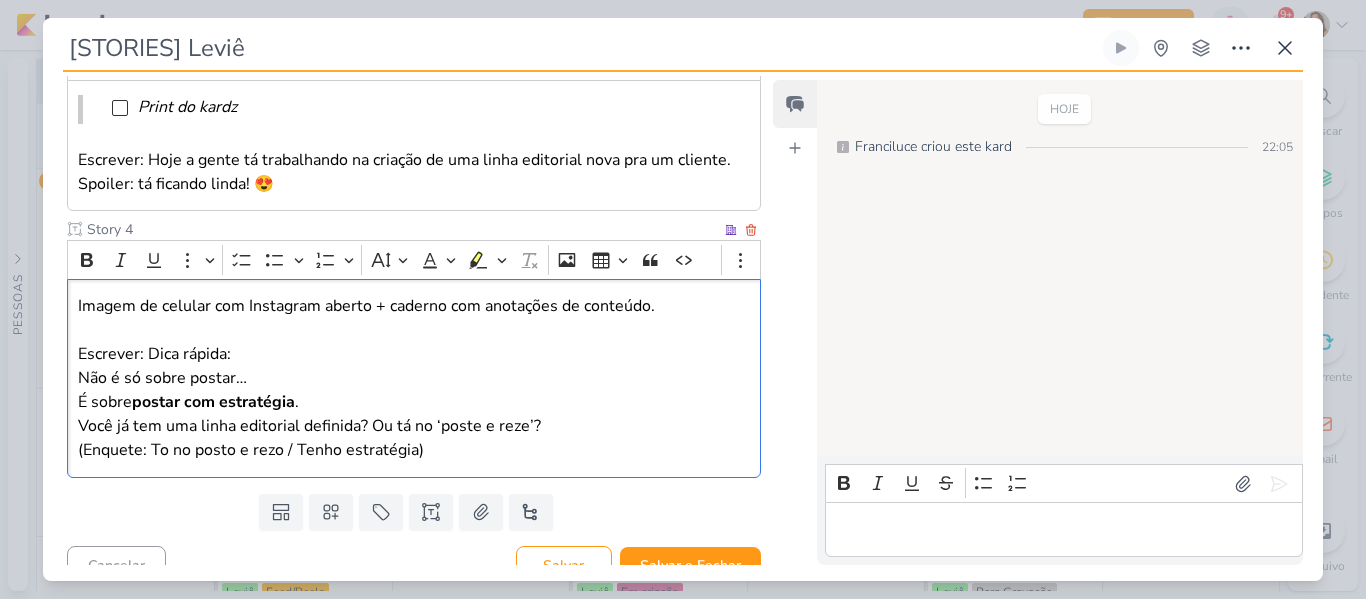 click at bounding box center [414, 330] 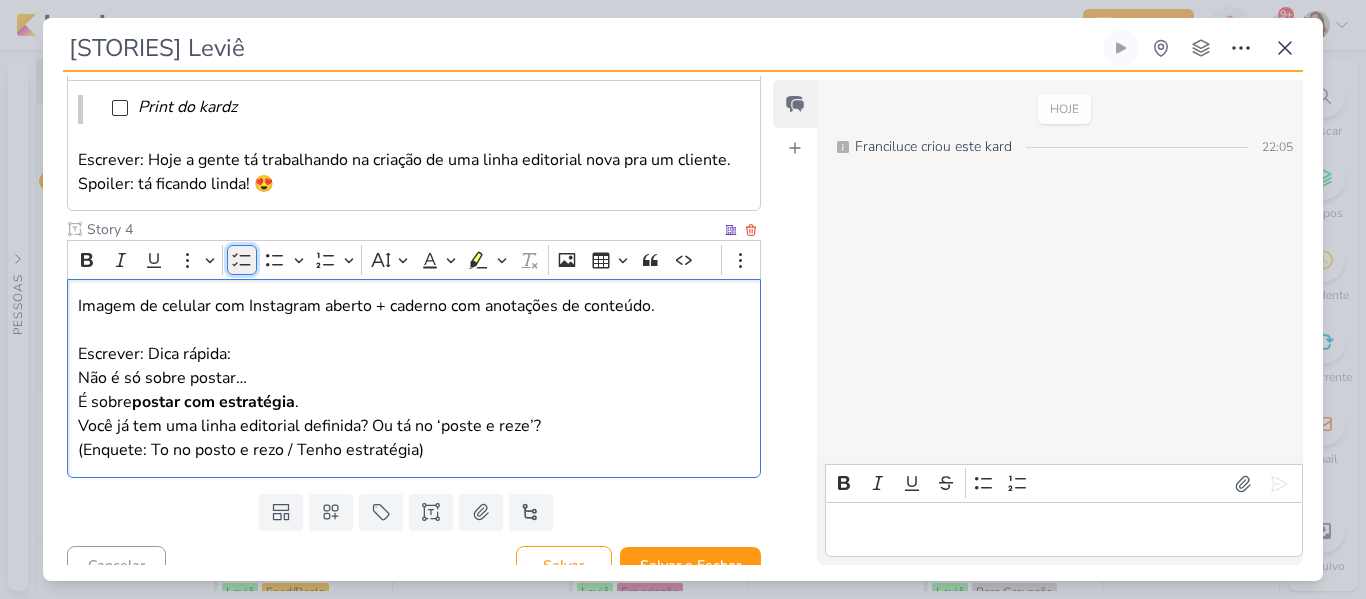 click on "To-do List" at bounding box center [242, 260] 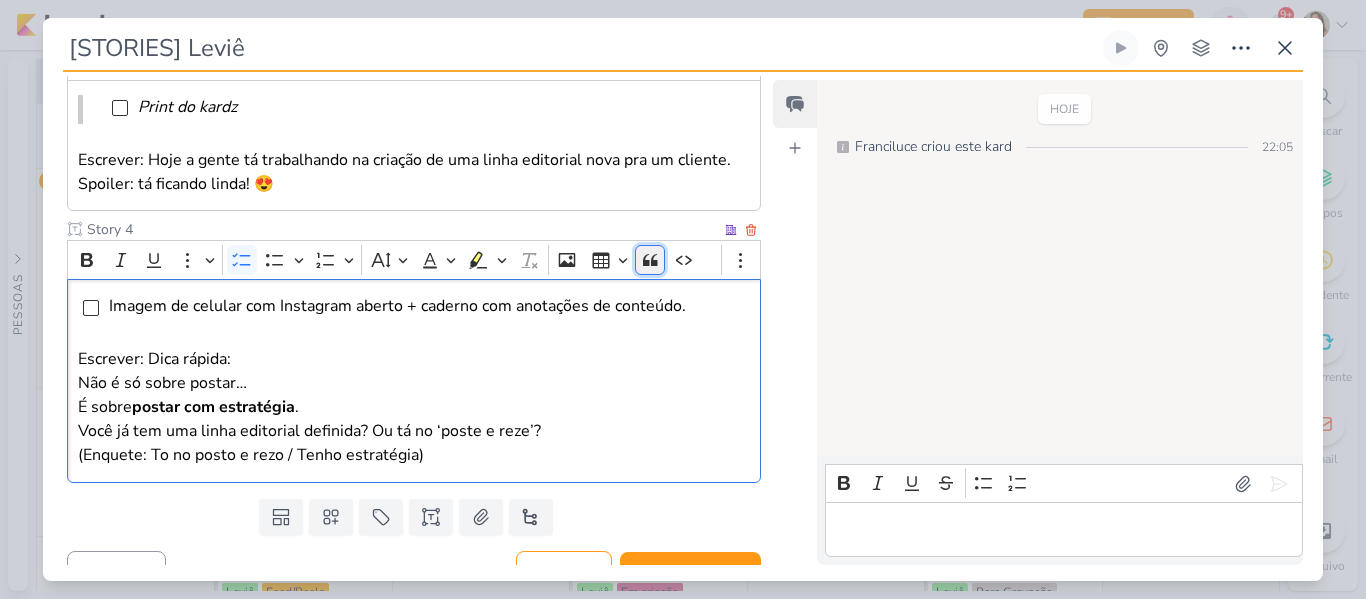 click 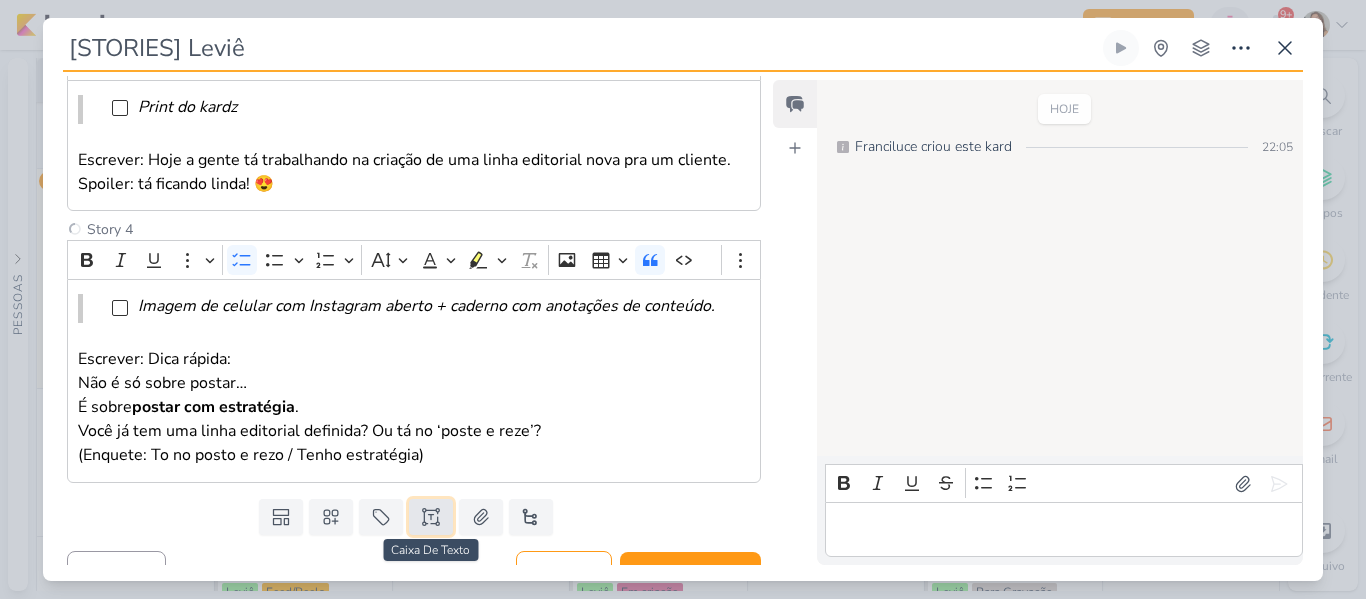 click 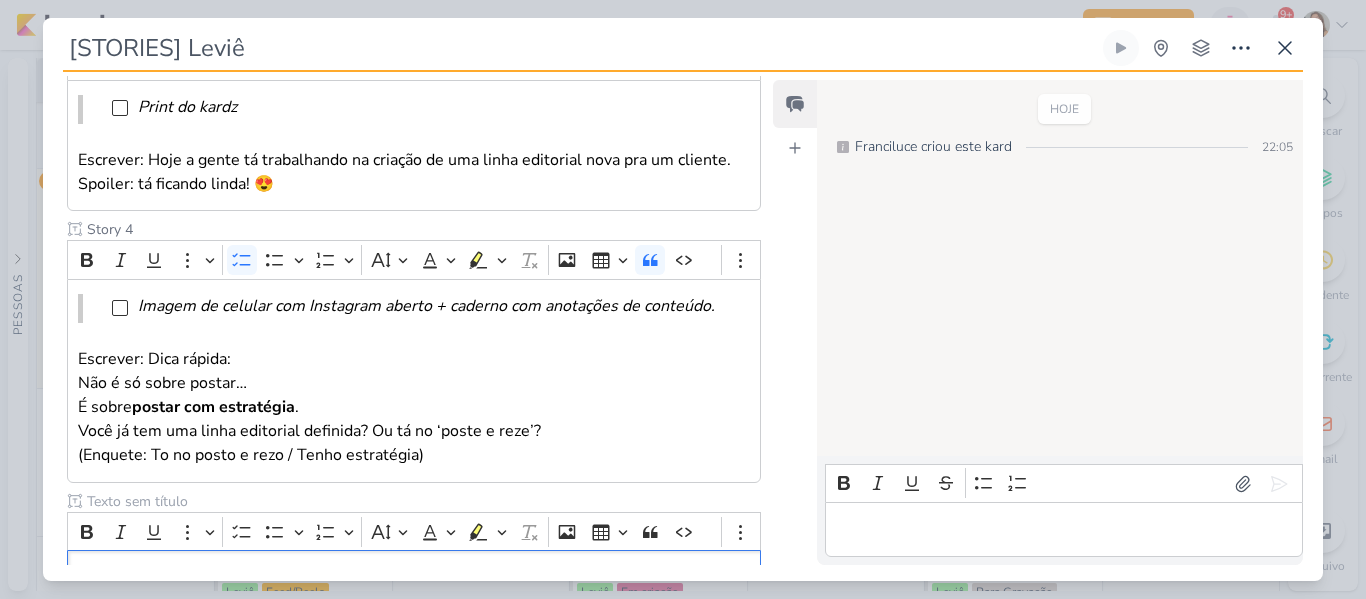 scroll, scrollTop: 679, scrollLeft: 0, axis: vertical 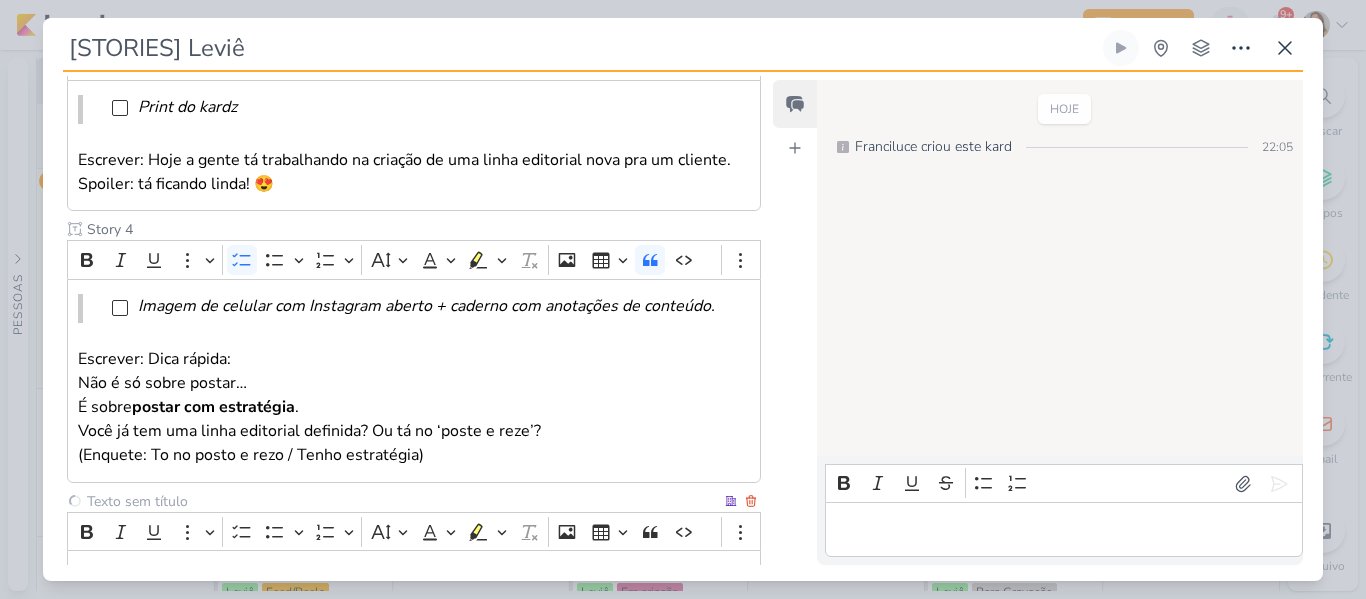 click at bounding box center (402, 501) 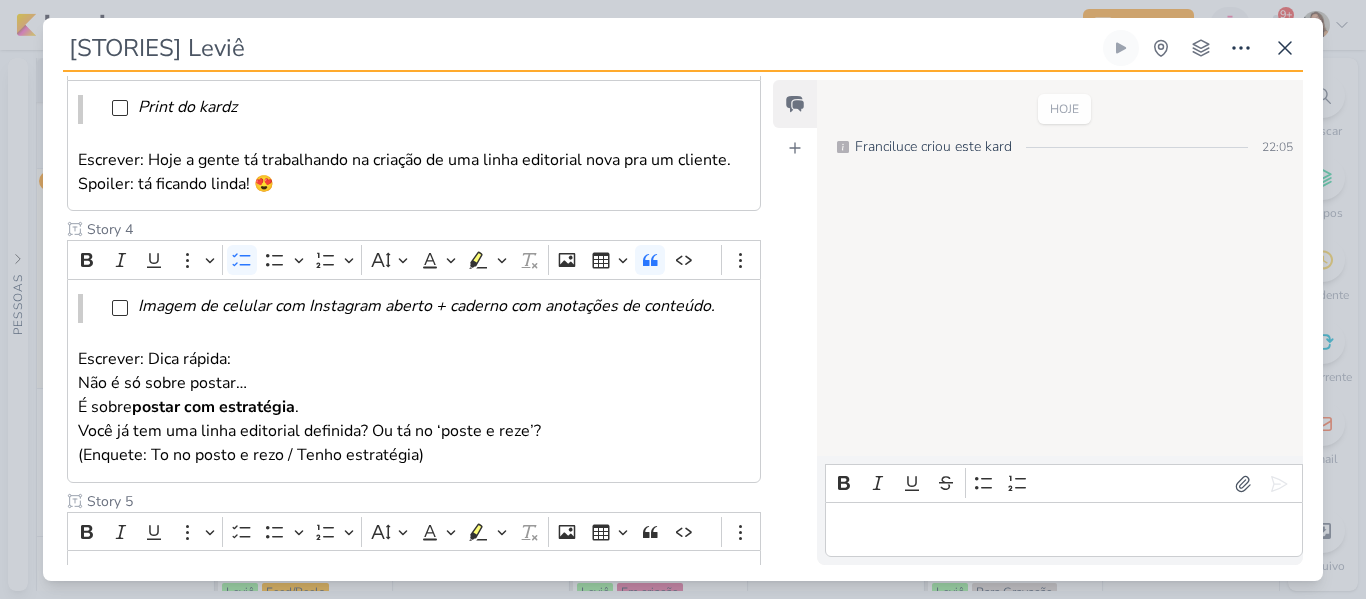 scroll, scrollTop: 830, scrollLeft: 0, axis: vertical 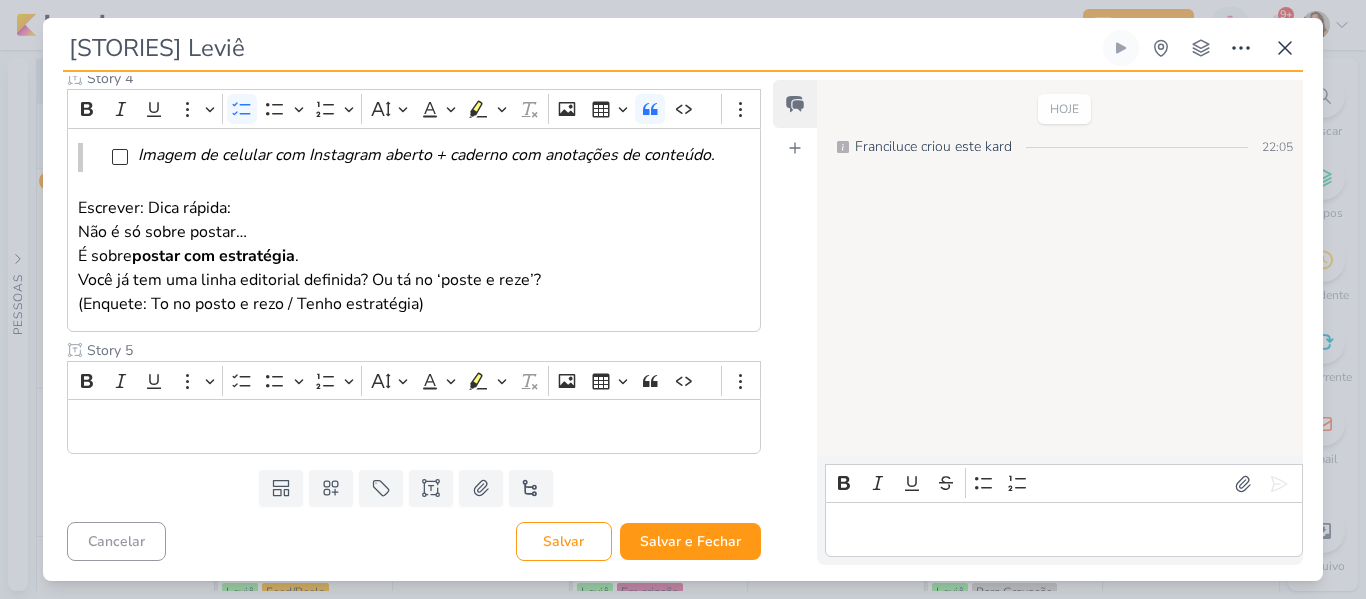 type on "Story 5" 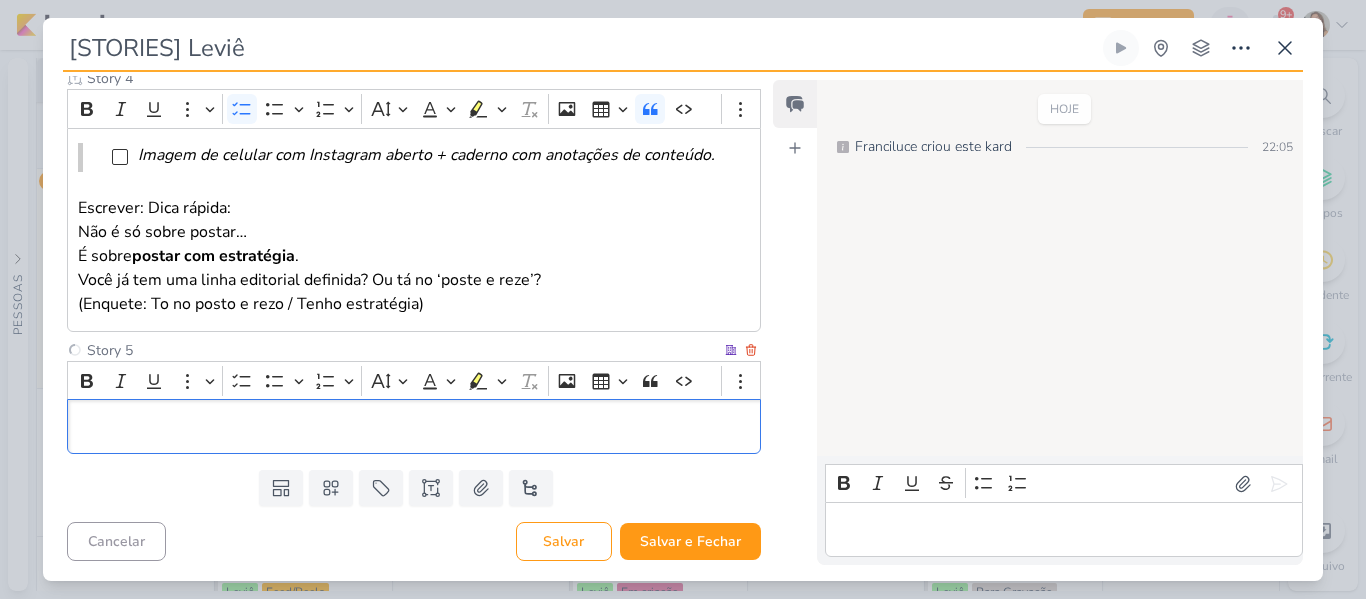 click at bounding box center [414, 426] 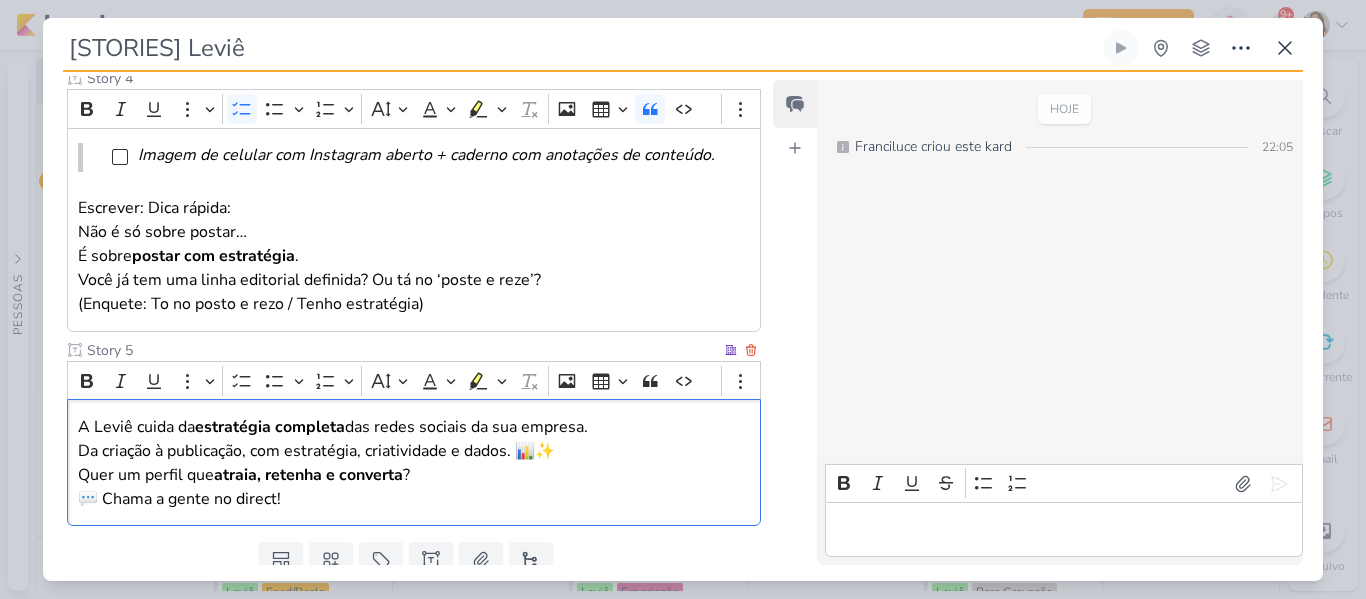 click on "A Leviê cuida da  estratégia completa  das redes sociais da sua empresa. Da criação à publicação, com estratégia, criatividade e dados. 📊✨" at bounding box center (414, 439) 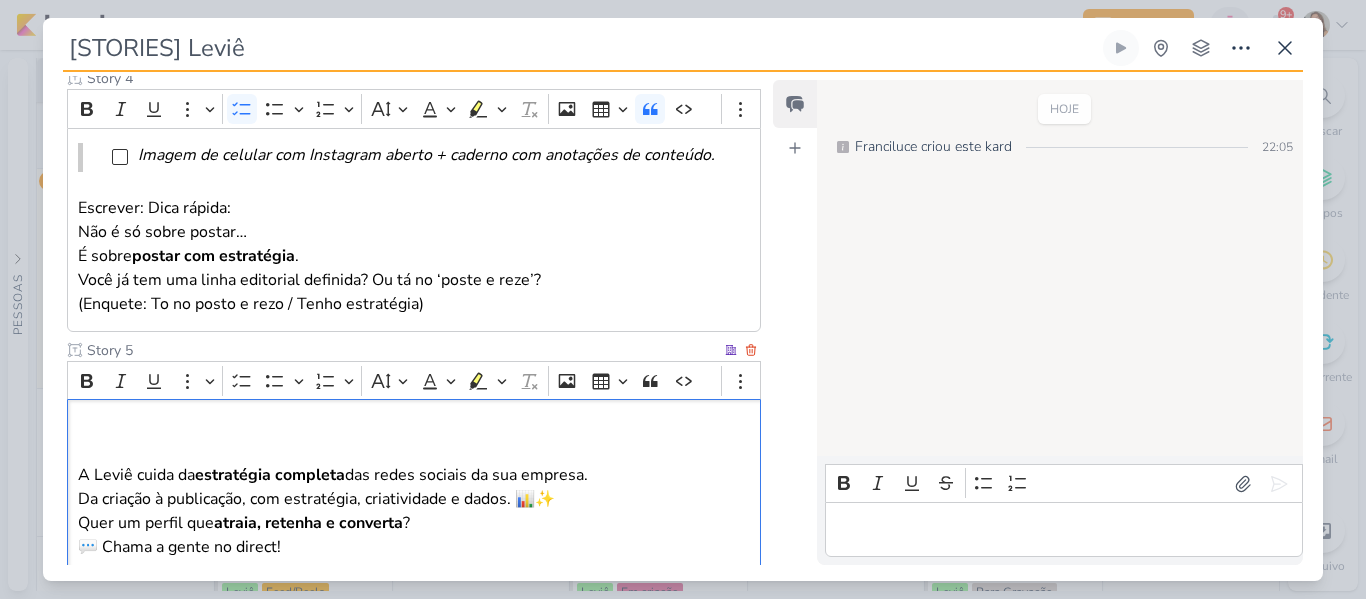 click at bounding box center [414, 427] 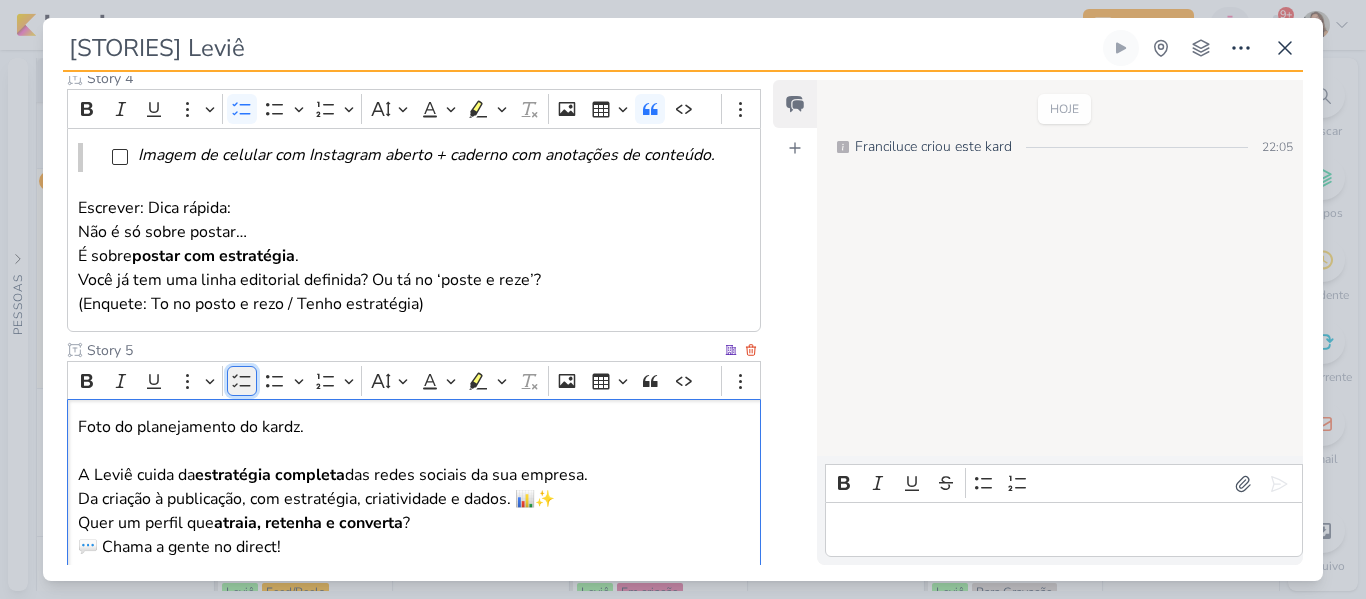 click 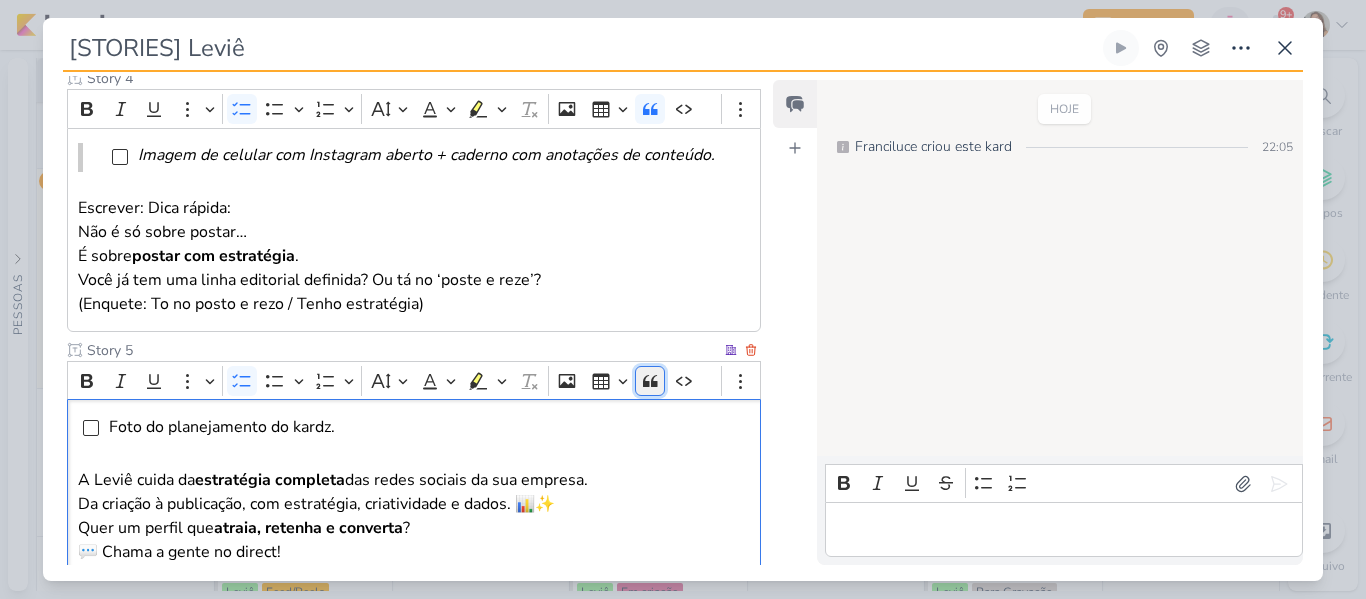 click 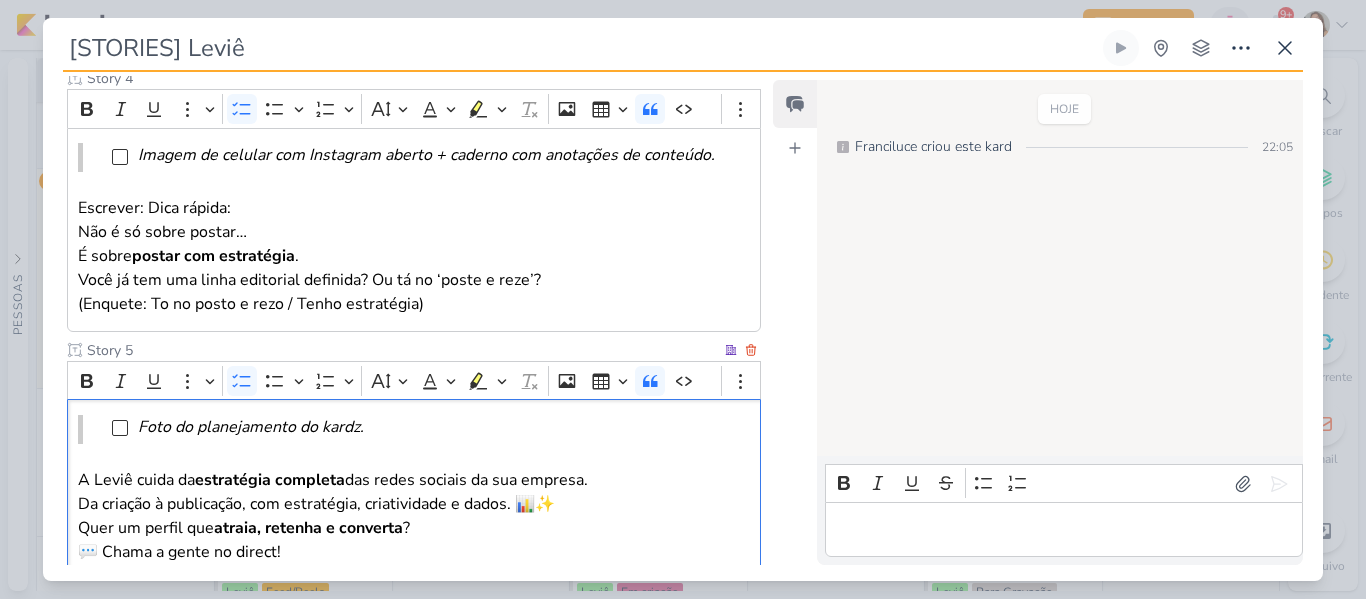 click on "A Leviê cuida da  estratégia completa  das redes sociais da sua empresa. Da criação à publicação, com estratégia, criatividade e dados. 📊✨" at bounding box center [414, 492] 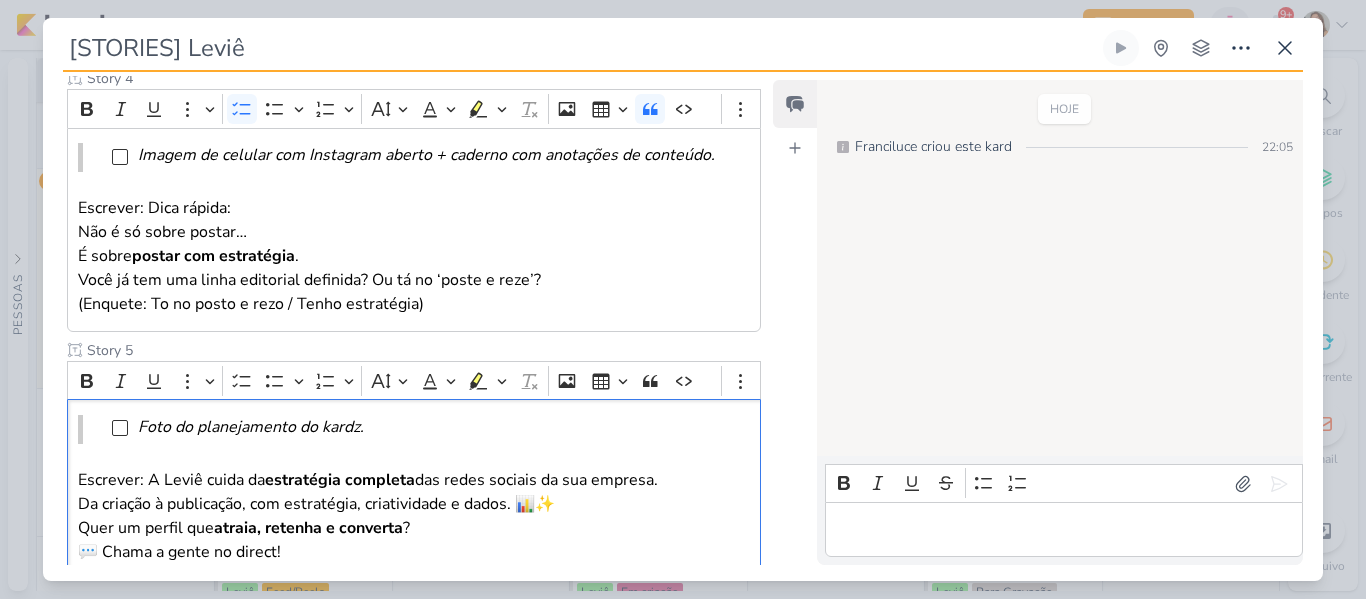 scroll, scrollTop: 955, scrollLeft: 0, axis: vertical 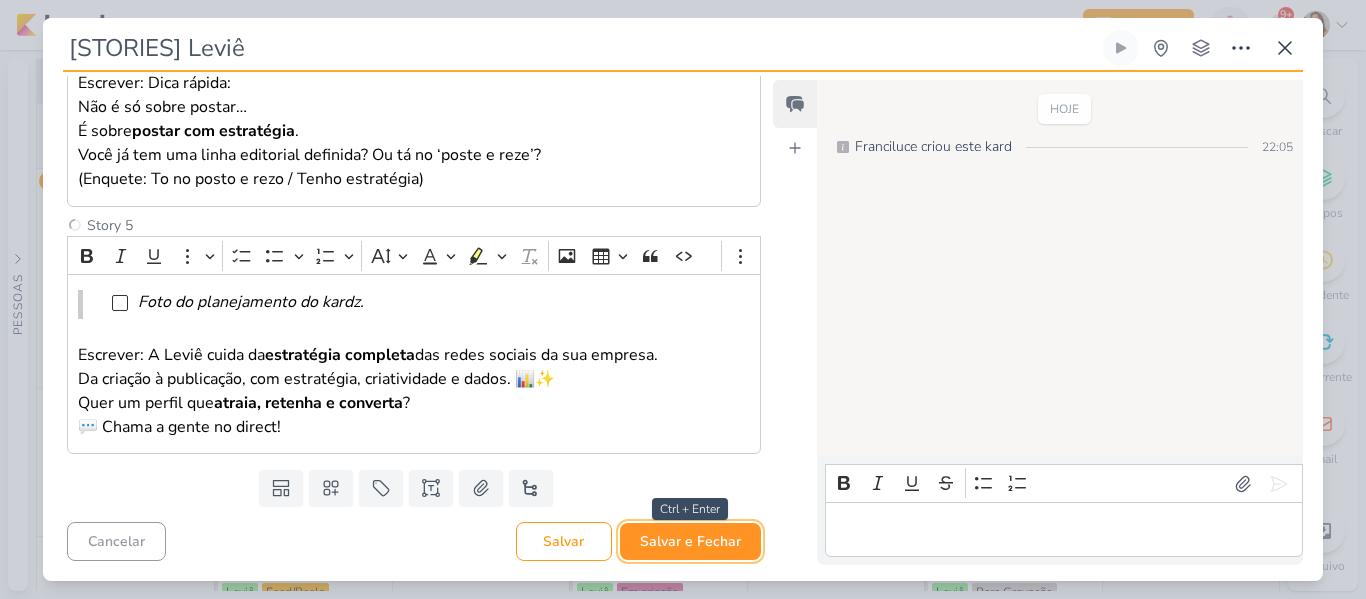 click on "Salvar e Fechar" at bounding box center (690, 541) 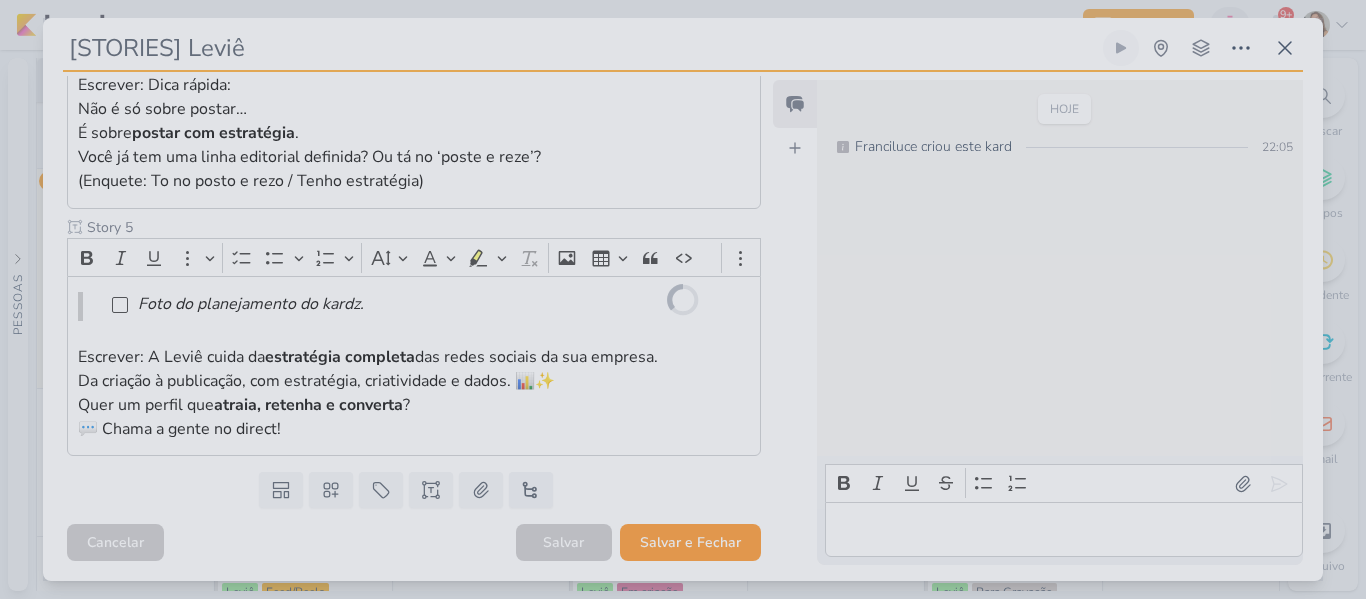 scroll, scrollTop: 953, scrollLeft: 0, axis: vertical 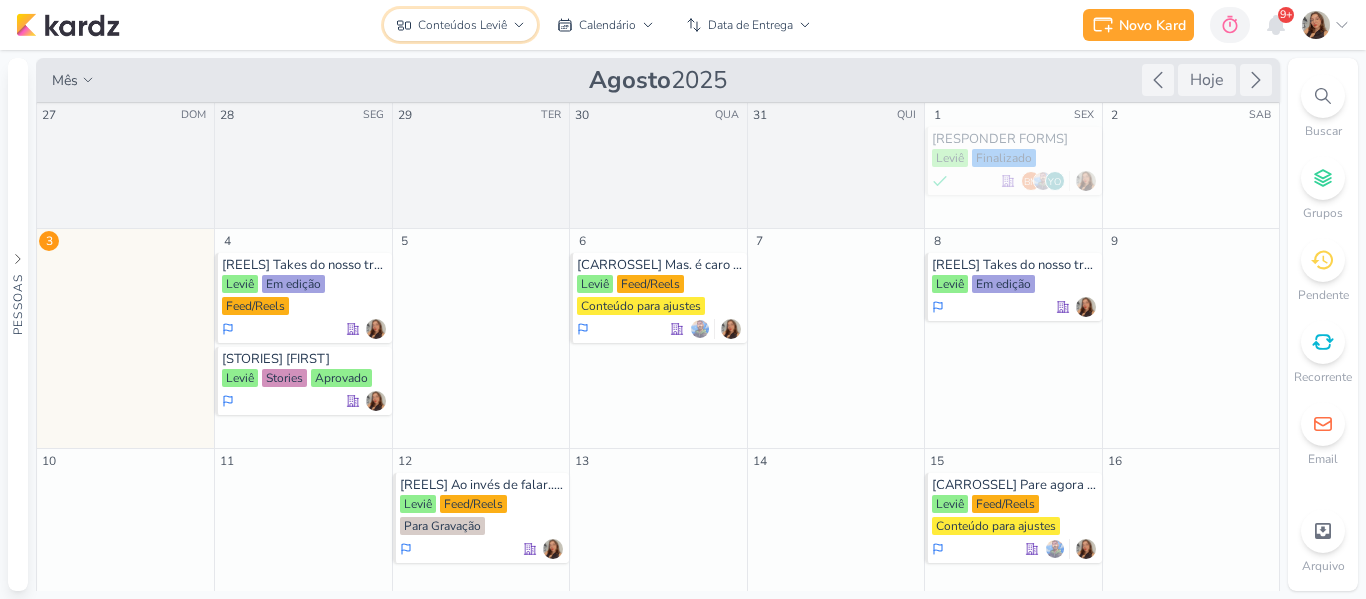click on "Conteúdos Leviê" at bounding box center (462, 25) 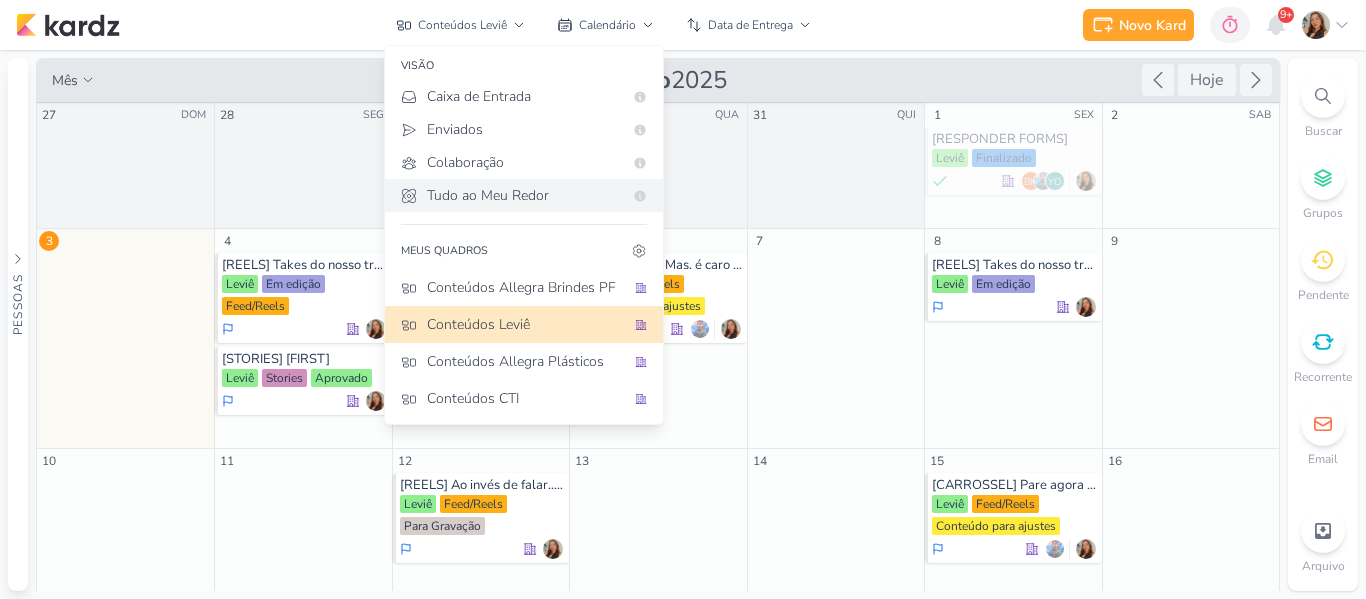 click on "Tudo ao Meu Redor" at bounding box center [525, 195] 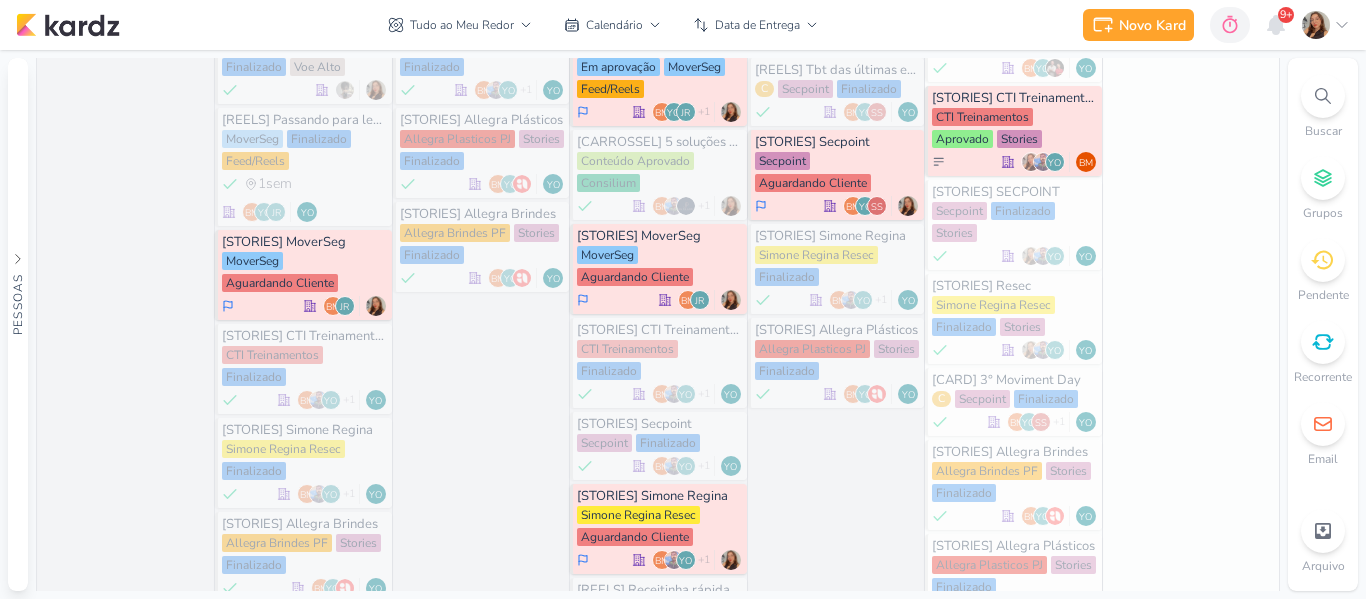scroll, scrollTop: 597, scrollLeft: 0, axis: vertical 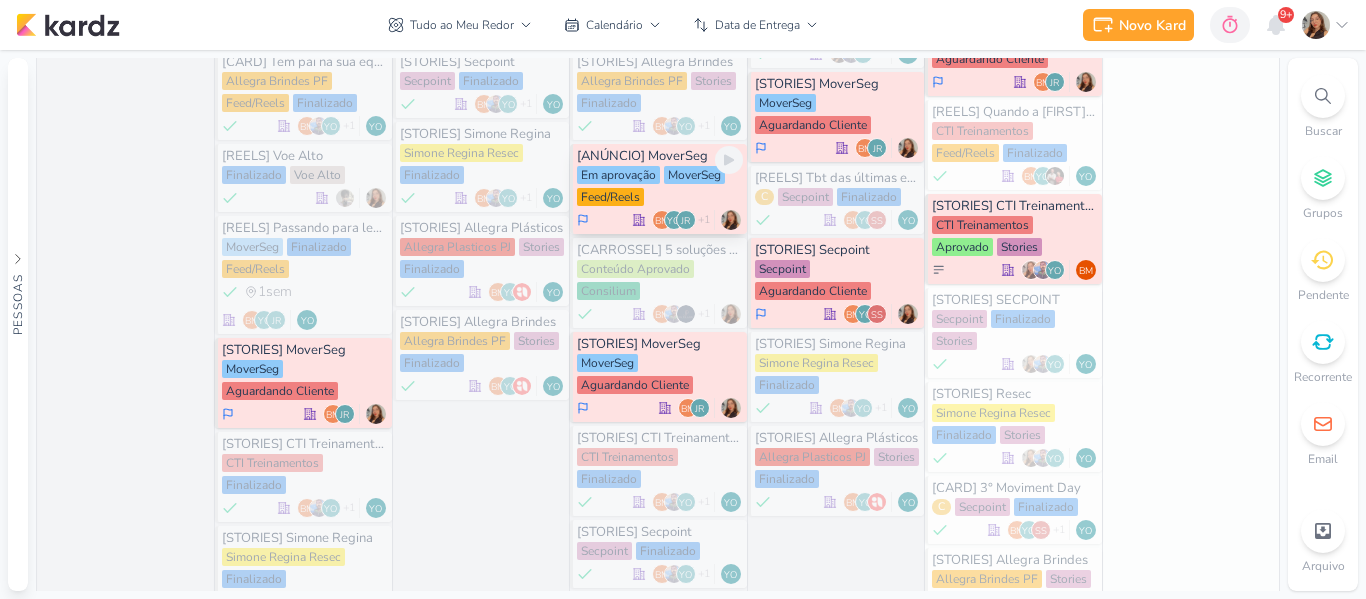 click on "MoverSeg" at bounding box center (694, 175) 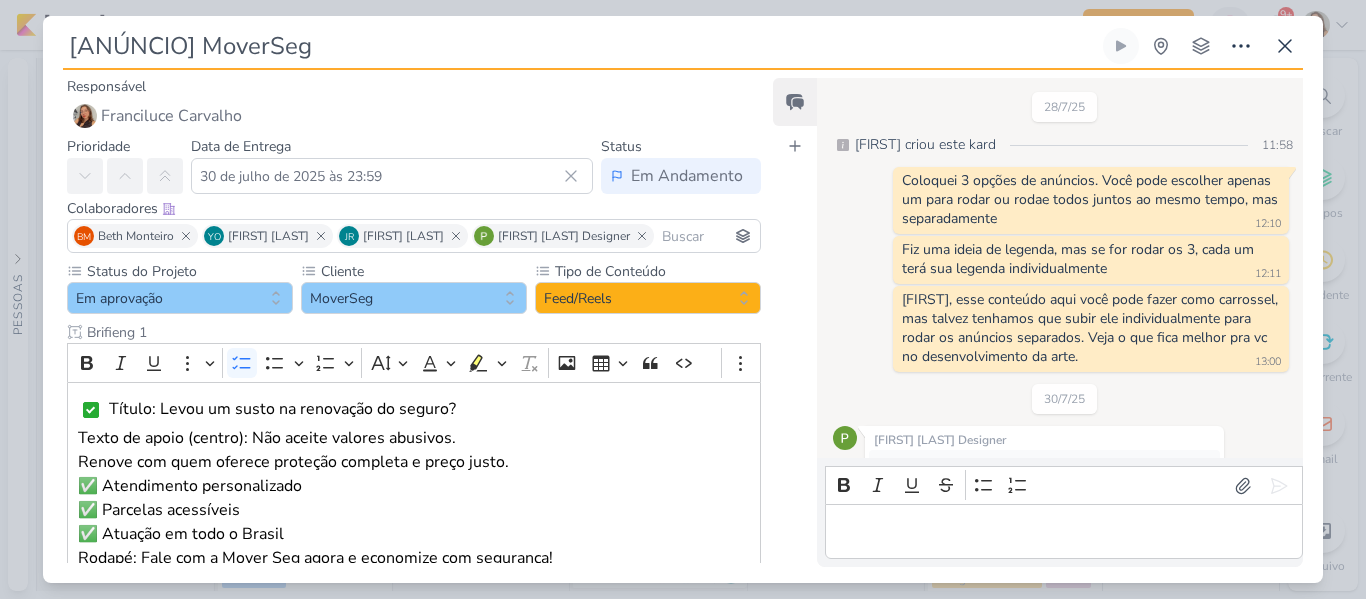 scroll, scrollTop: 250, scrollLeft: 0, axis: vertical 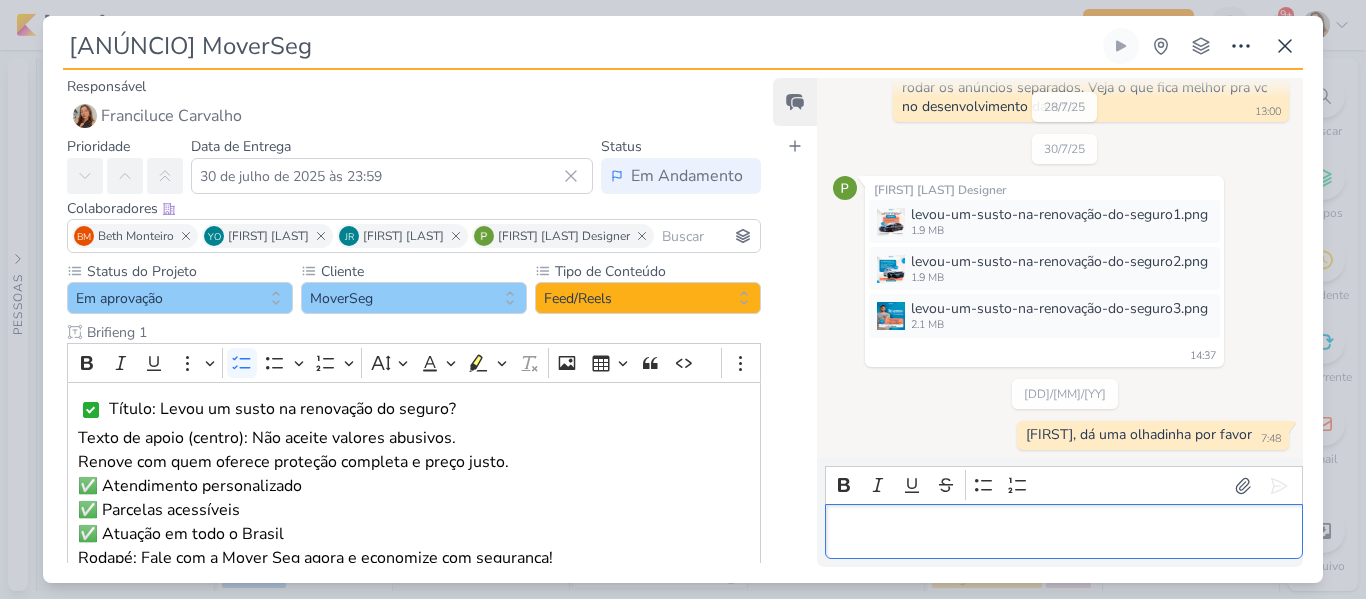 click at bounding box center (1064, 531) 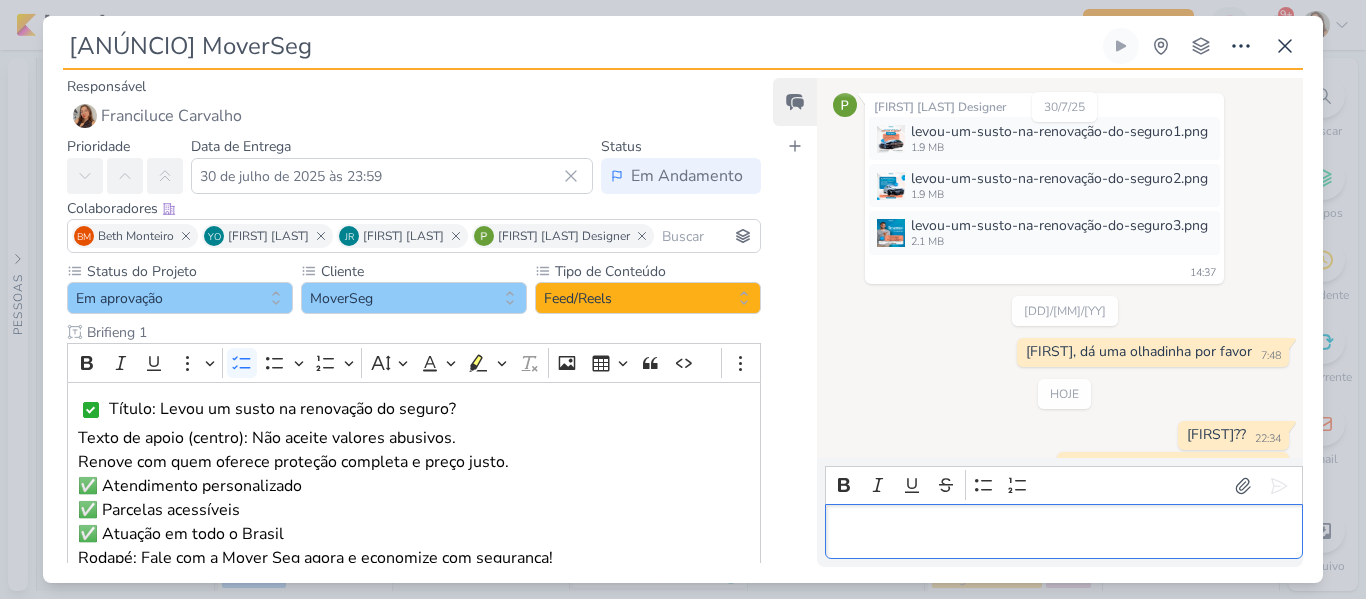 scroll, scrollTop: 364, scrollLeft: 0, axis: vertical 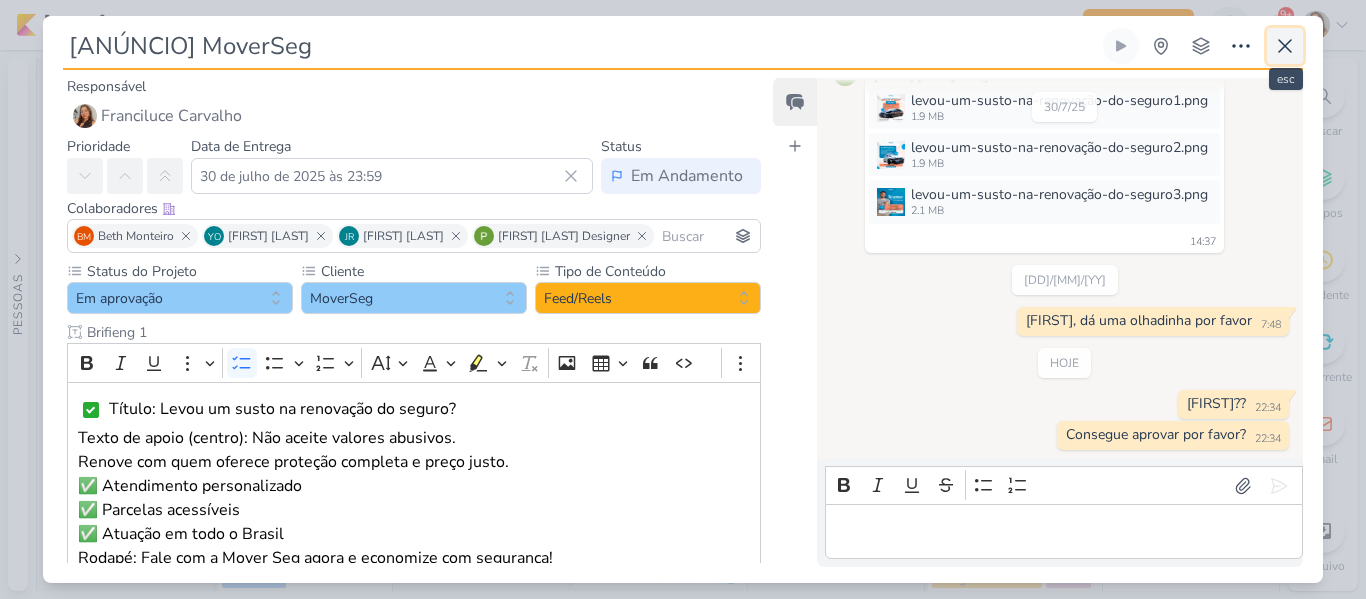 click at bounding box center (1285, 46) 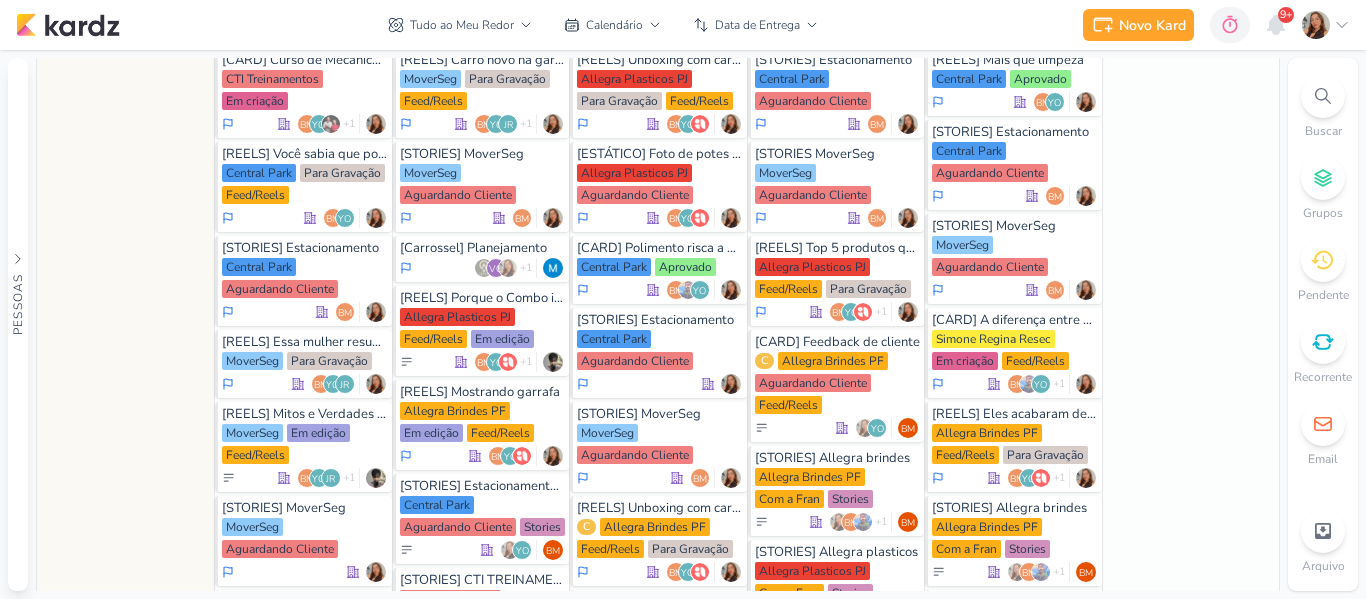 scroll, scrollTop: 1421, scrollLeft: 0, axis: vertical 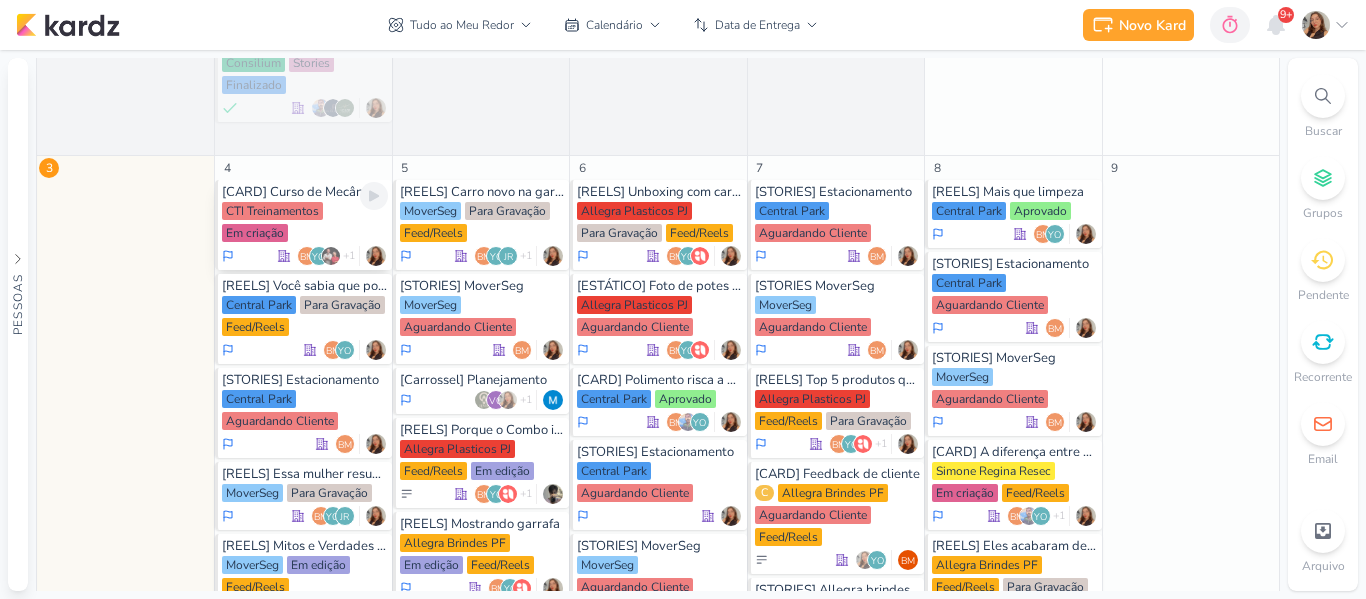 click on "CTI Treinamentos" at bounding box center (272, 211) 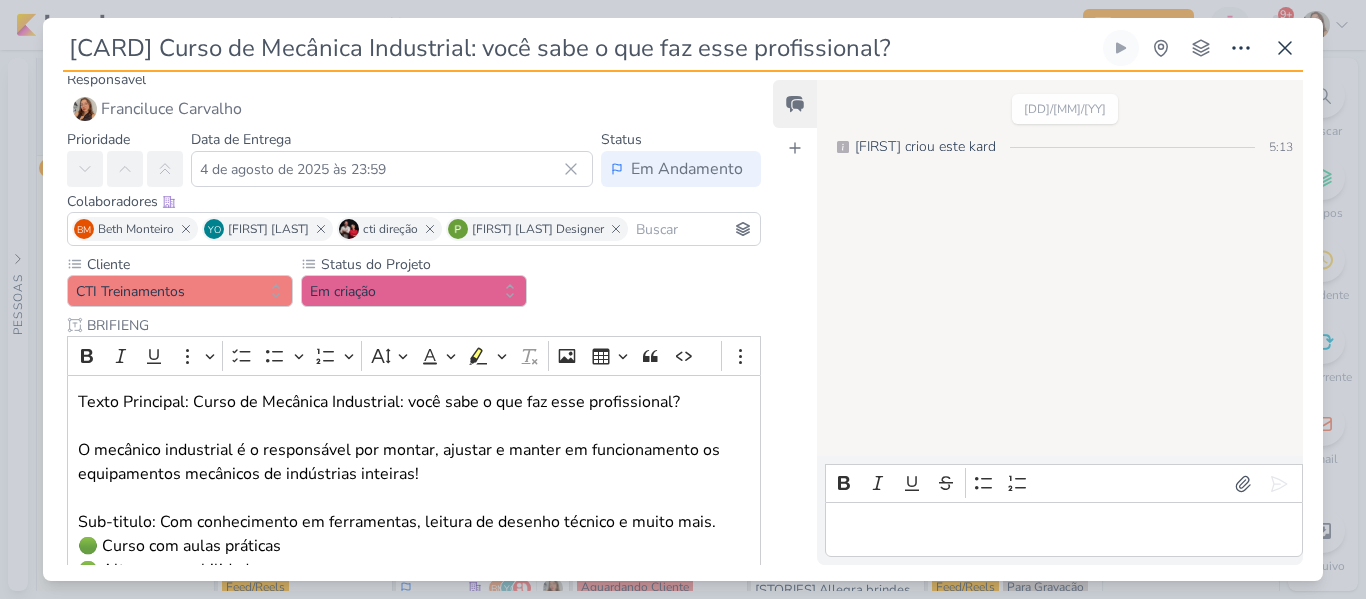 scroll, scrollTop: 0, scrollLeft: 0, axis: both 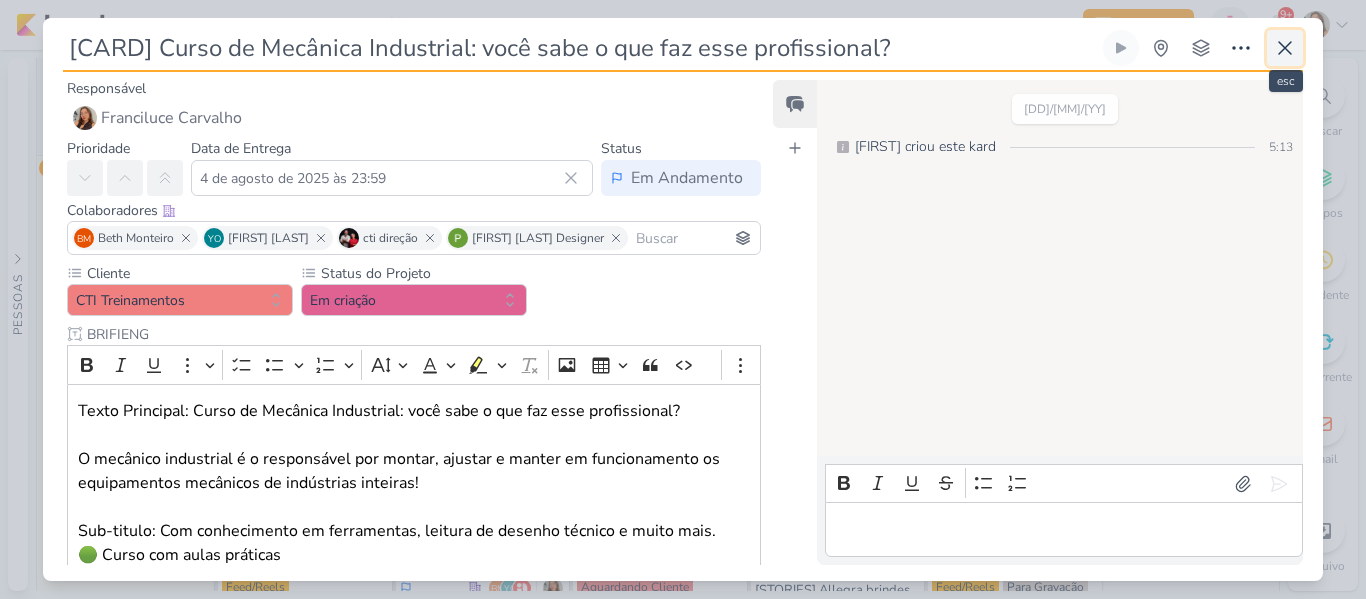 click 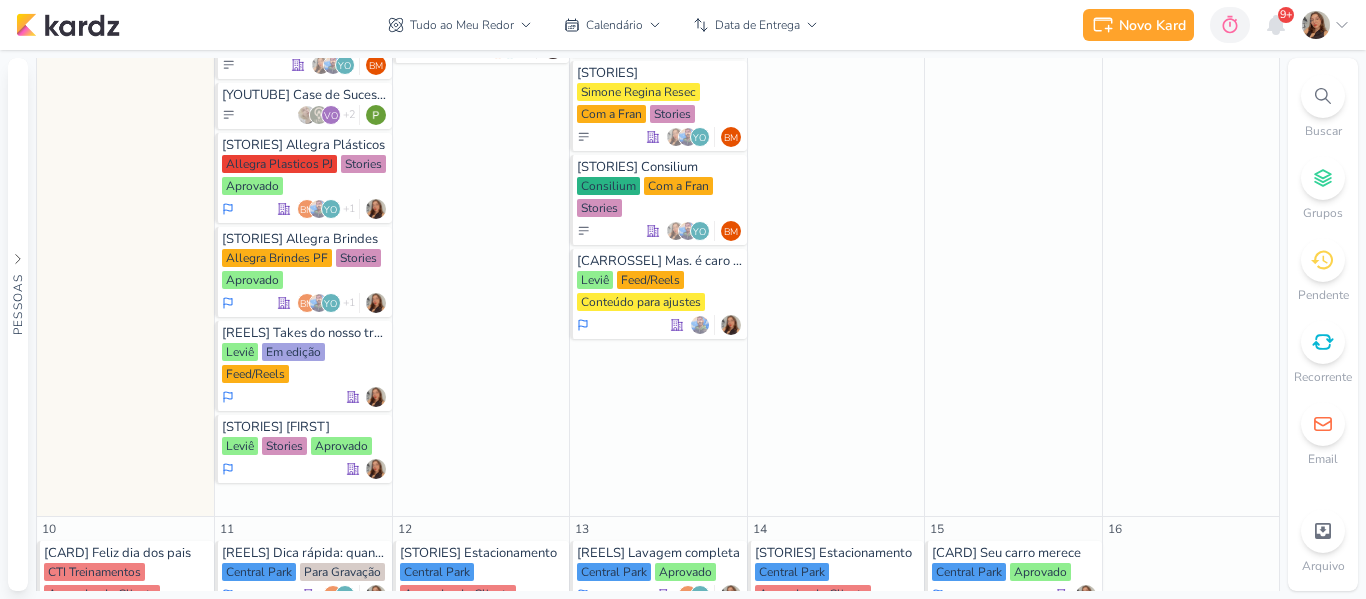 scroll, scrollTop: 2878, scrollLeft: 0, axis: vertical 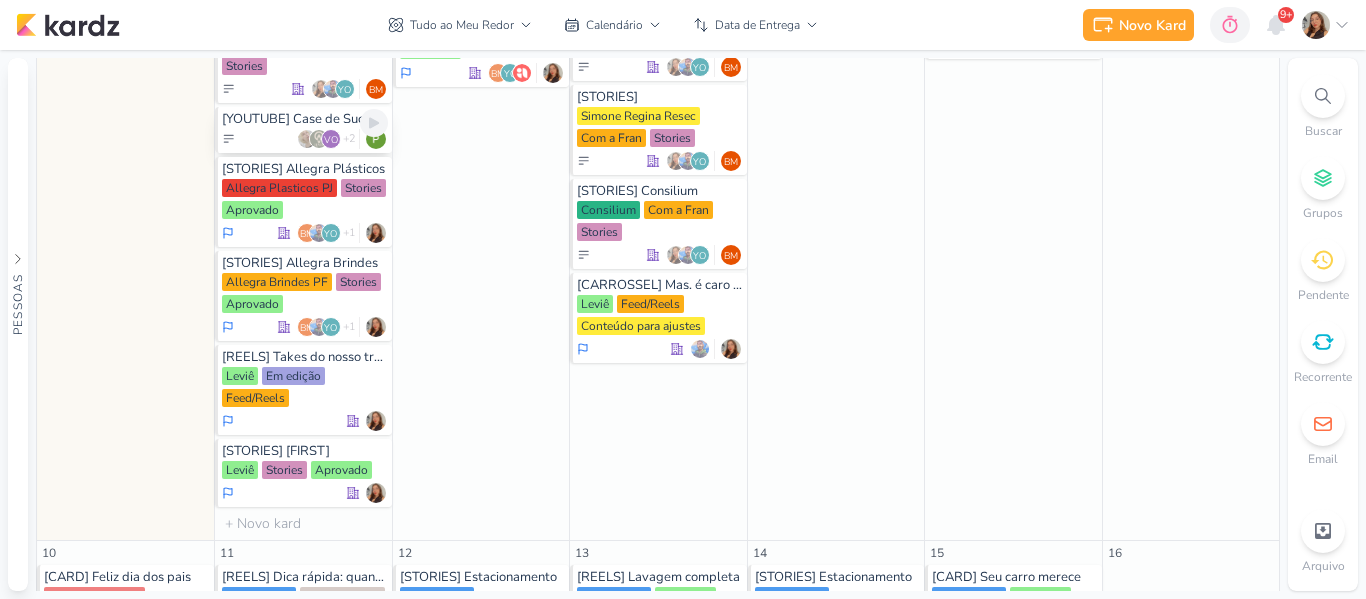click on "VO
+2" at bounding box center [304, 139] 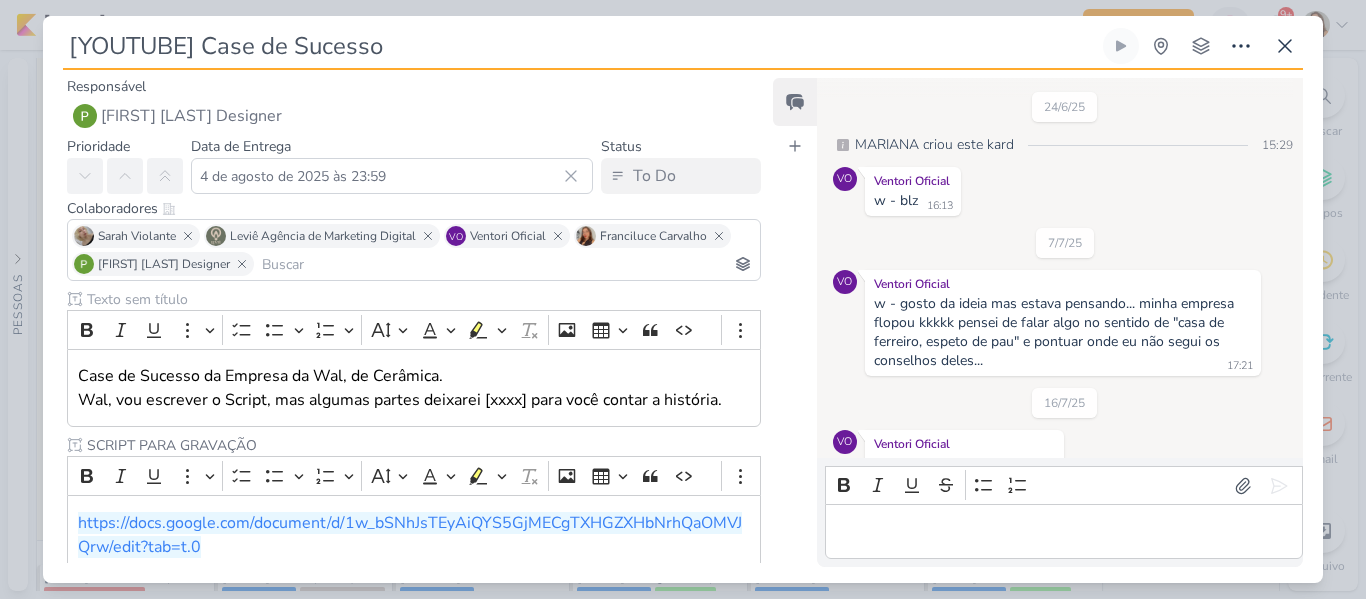 scroll, scrollTop: 585, scrollLeft: 0, axis: vertical 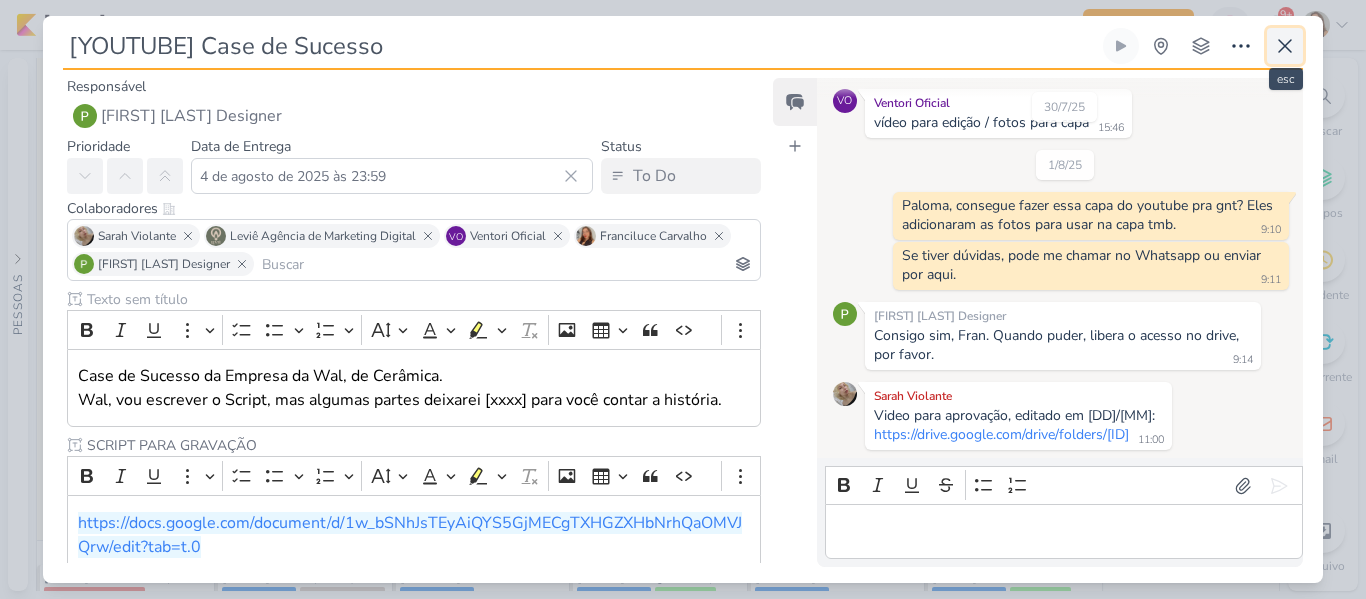 click 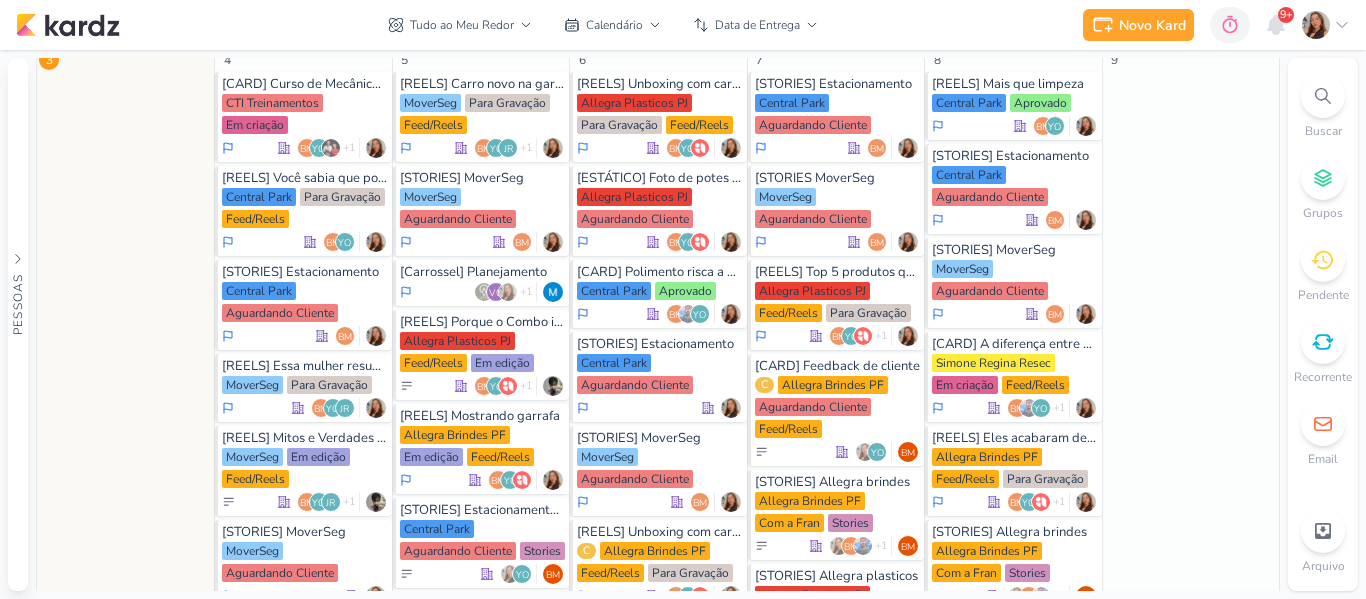 scroll, scrollTop: 1433, scrollLeft: 0, axis: vertical 